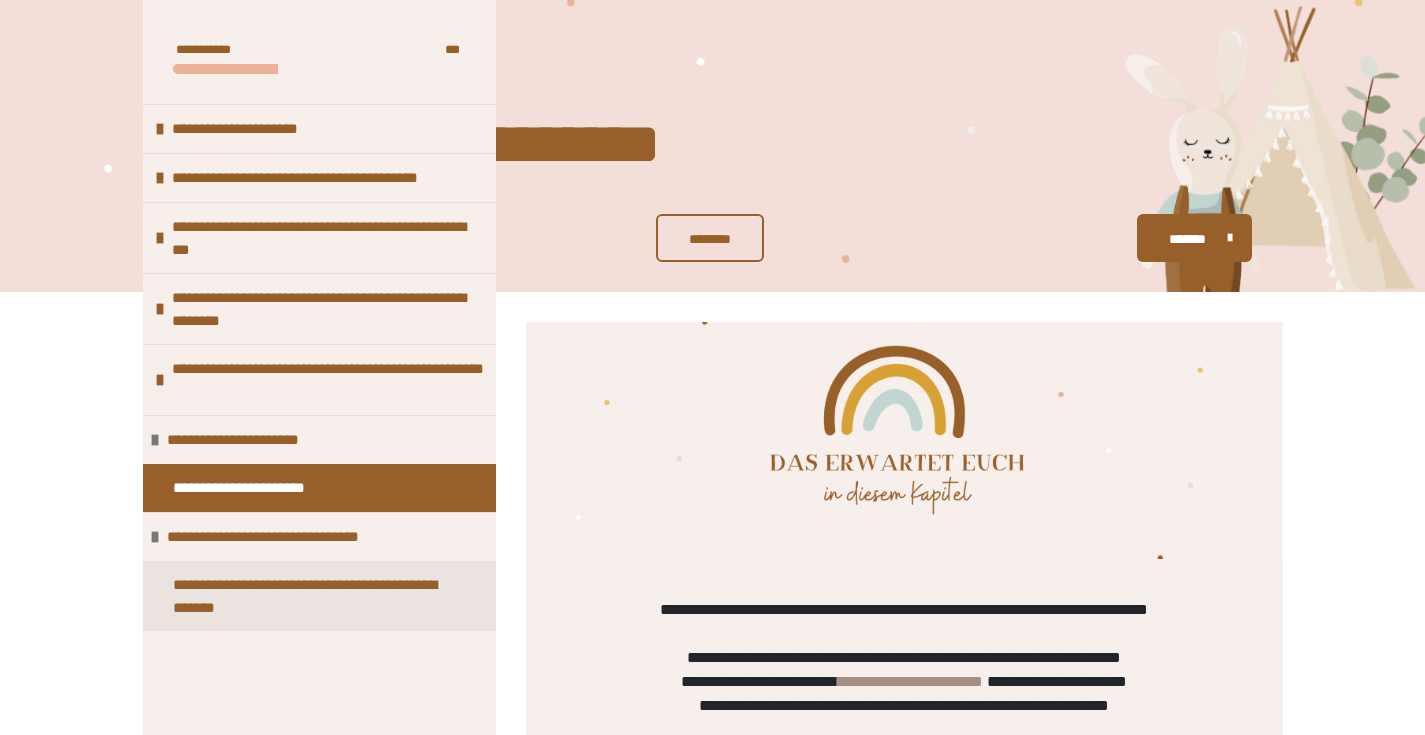scroll, scrollTop: 660, scrollLeft: 0, axis: vertical 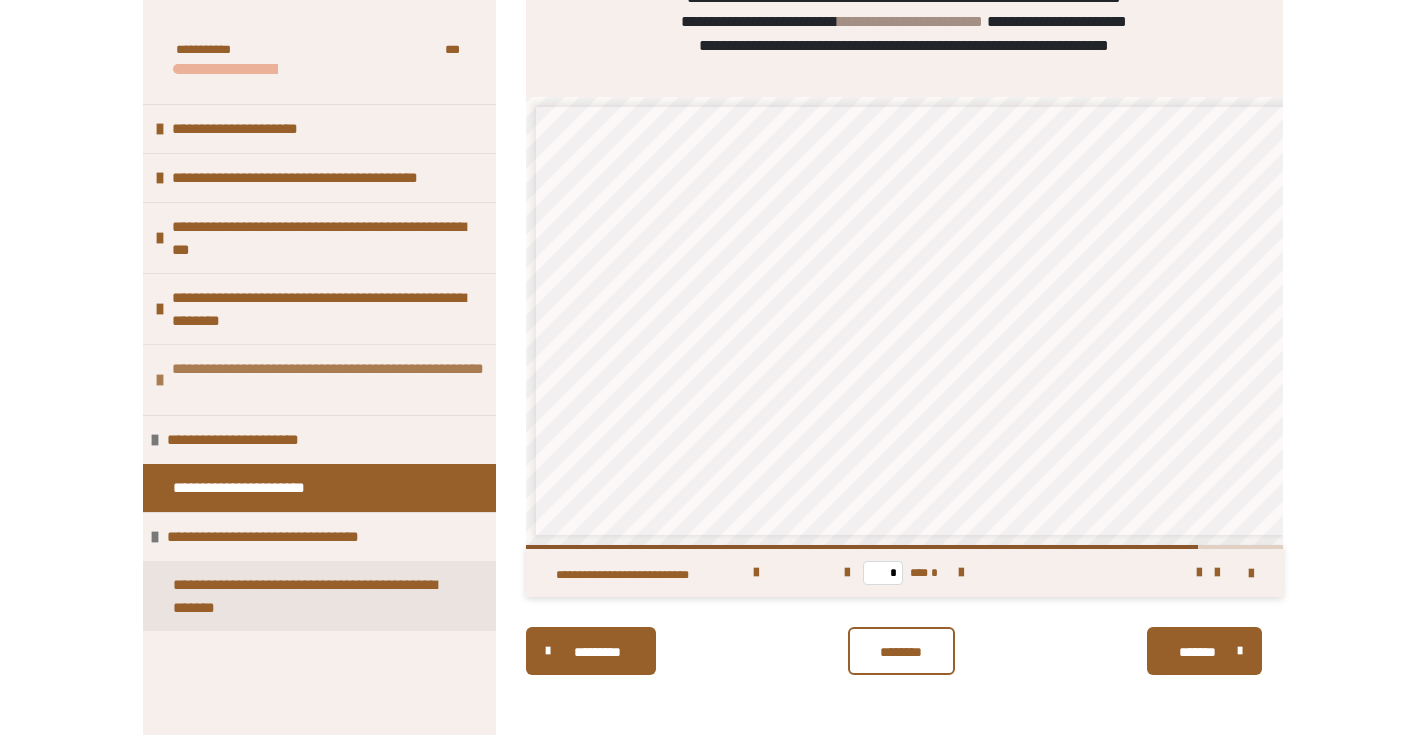 click on "**********" at bounding box center (329, 380) 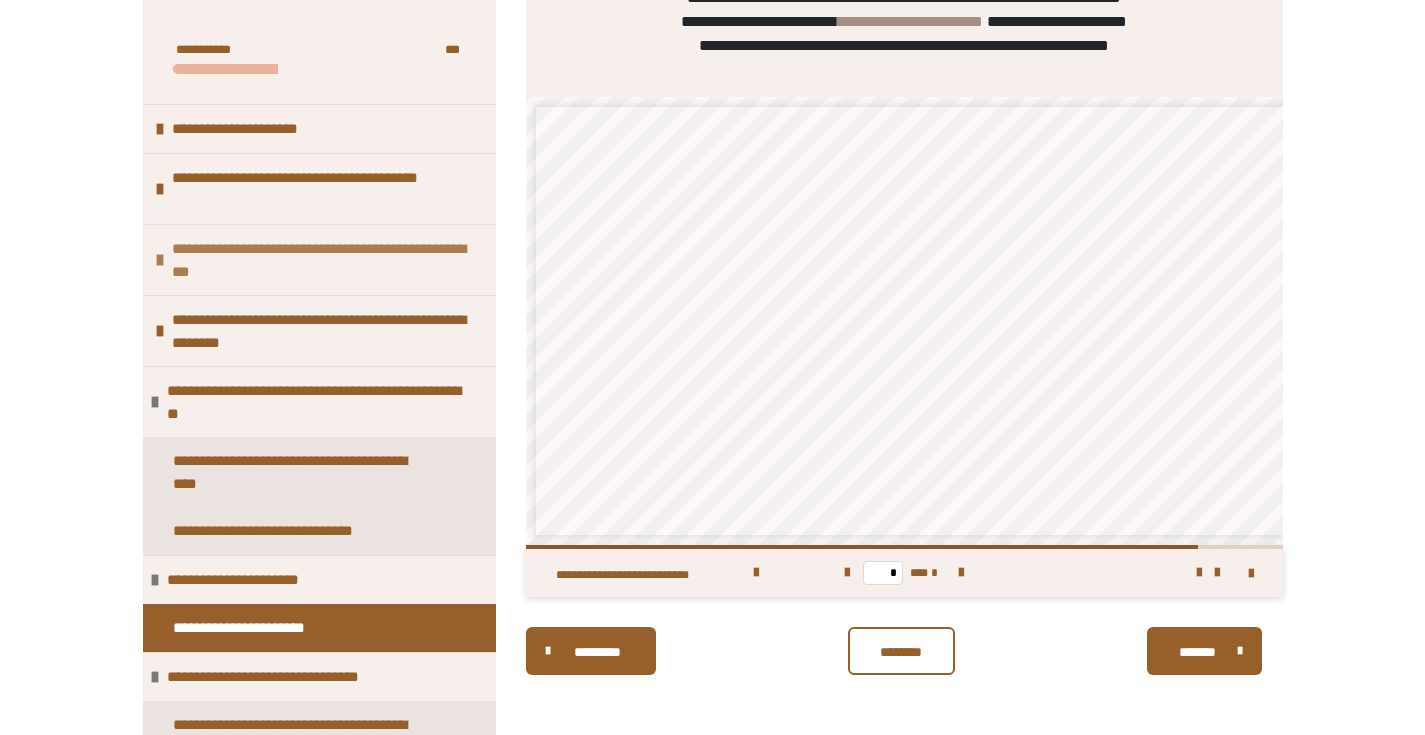 click on "**********" at bounding box center [321, 260] 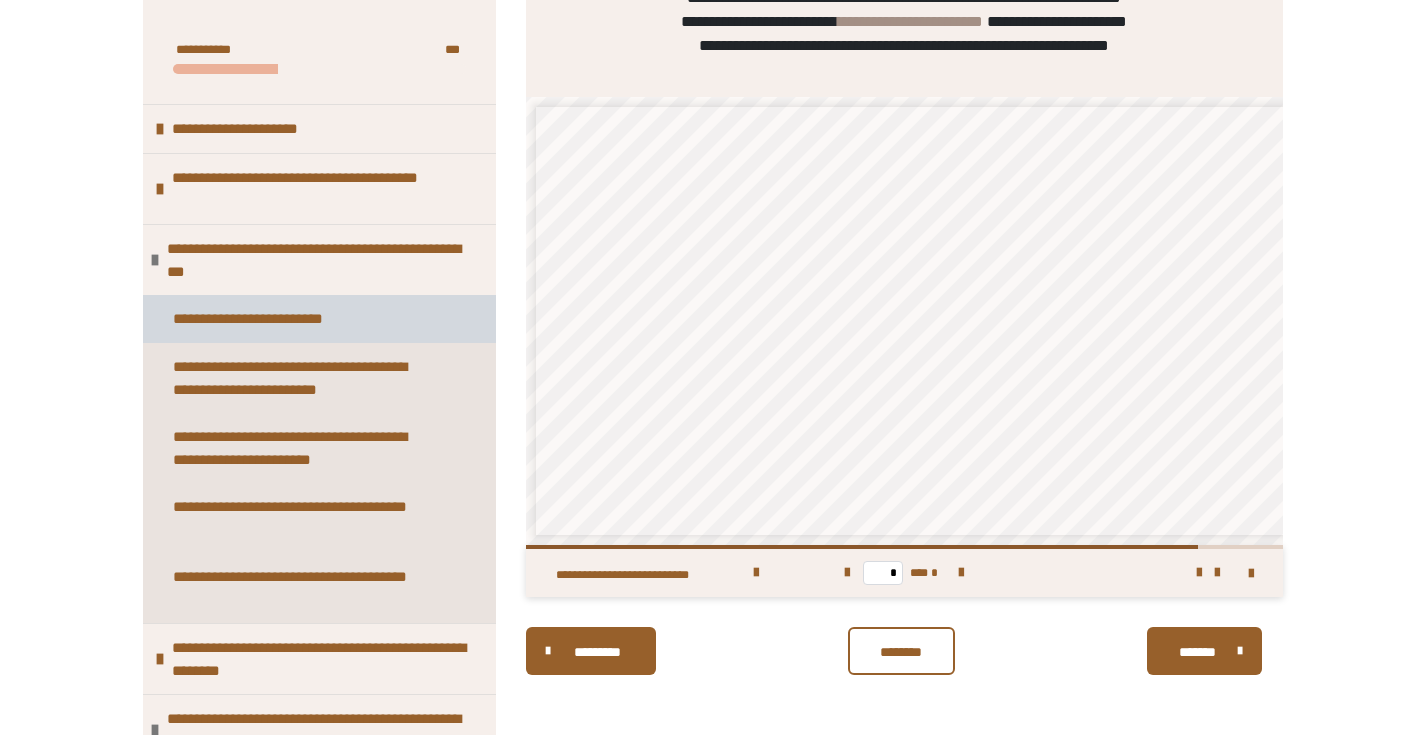 click on "**********" at bounding box center [268, 319] 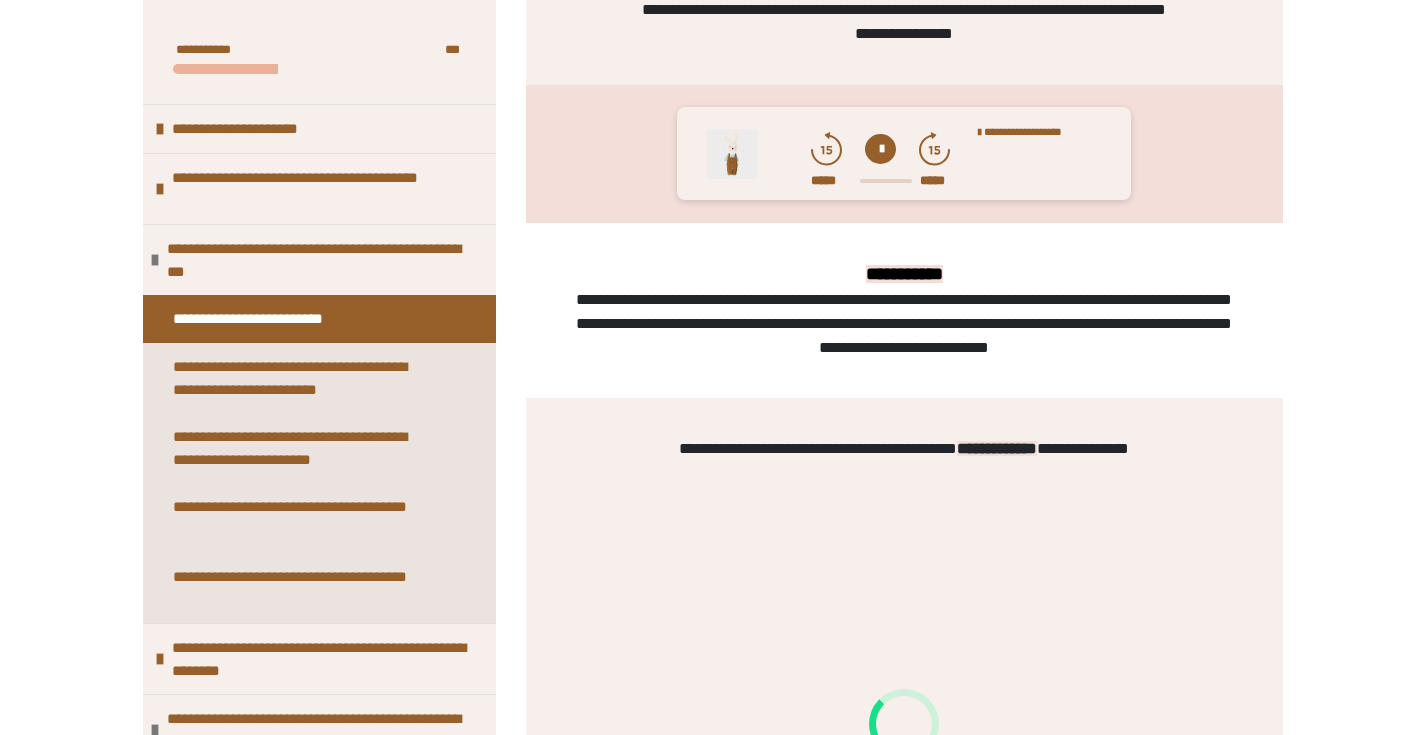 scroll, scrollTop: 494, scrollLeft: 0, axis: vertical 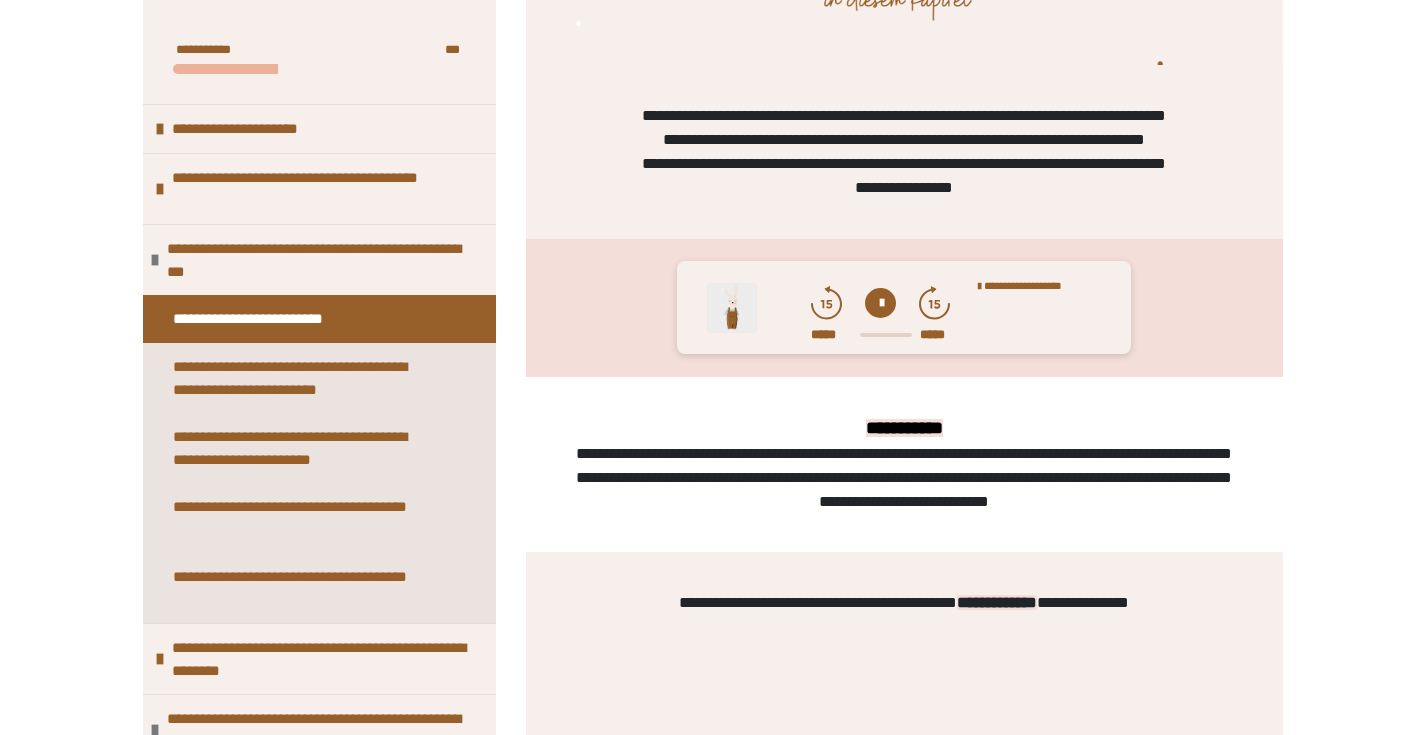 click at bounding box center [880, 303] 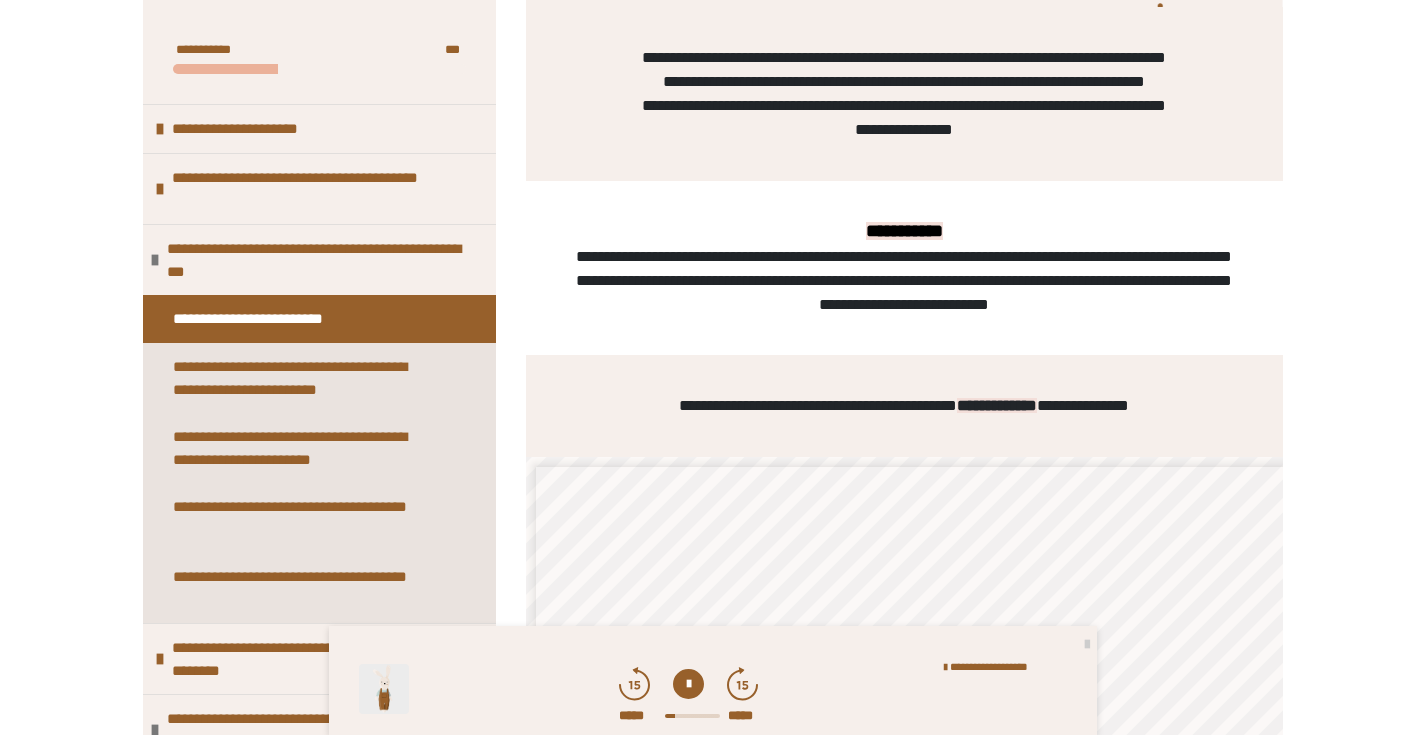 scroll, scrollTop: 1158, scrollLeft: 0, axis: vertical 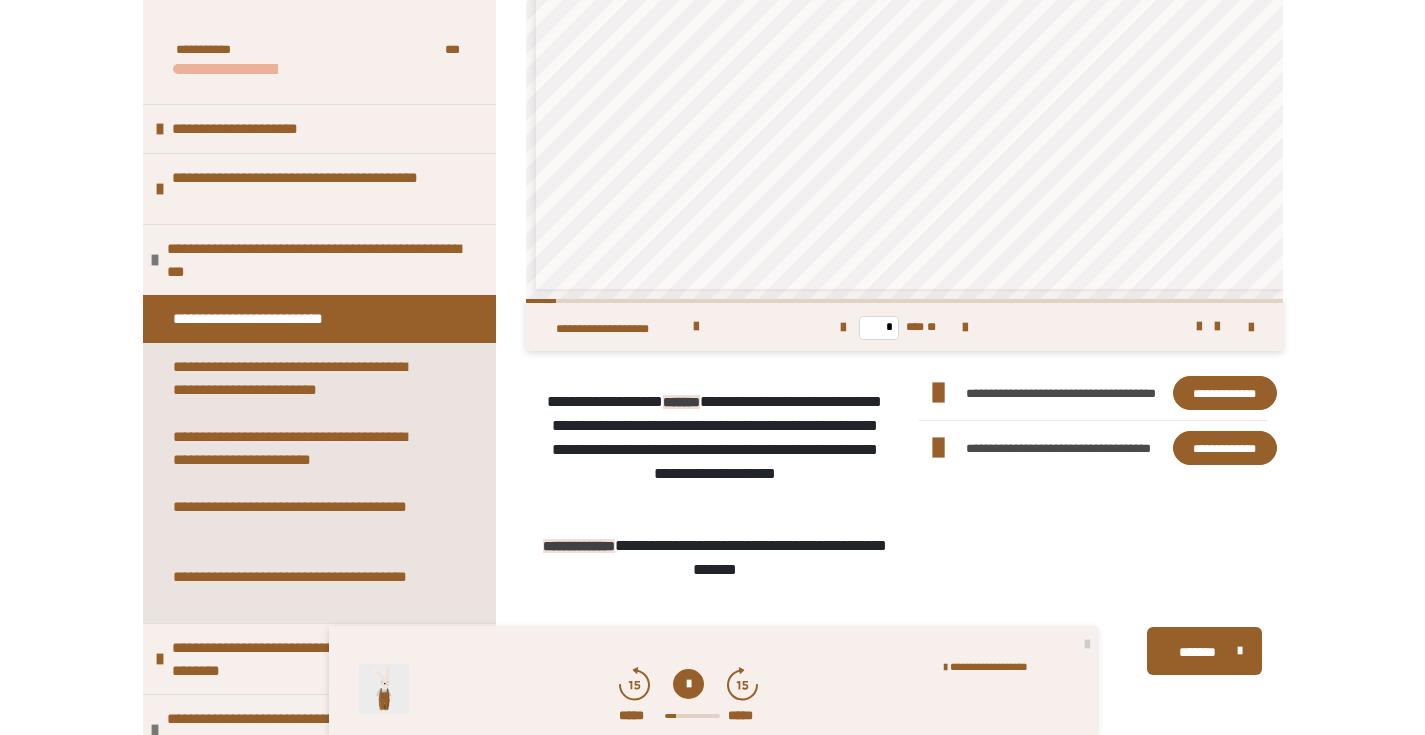 click at bounding box center [688, 684] 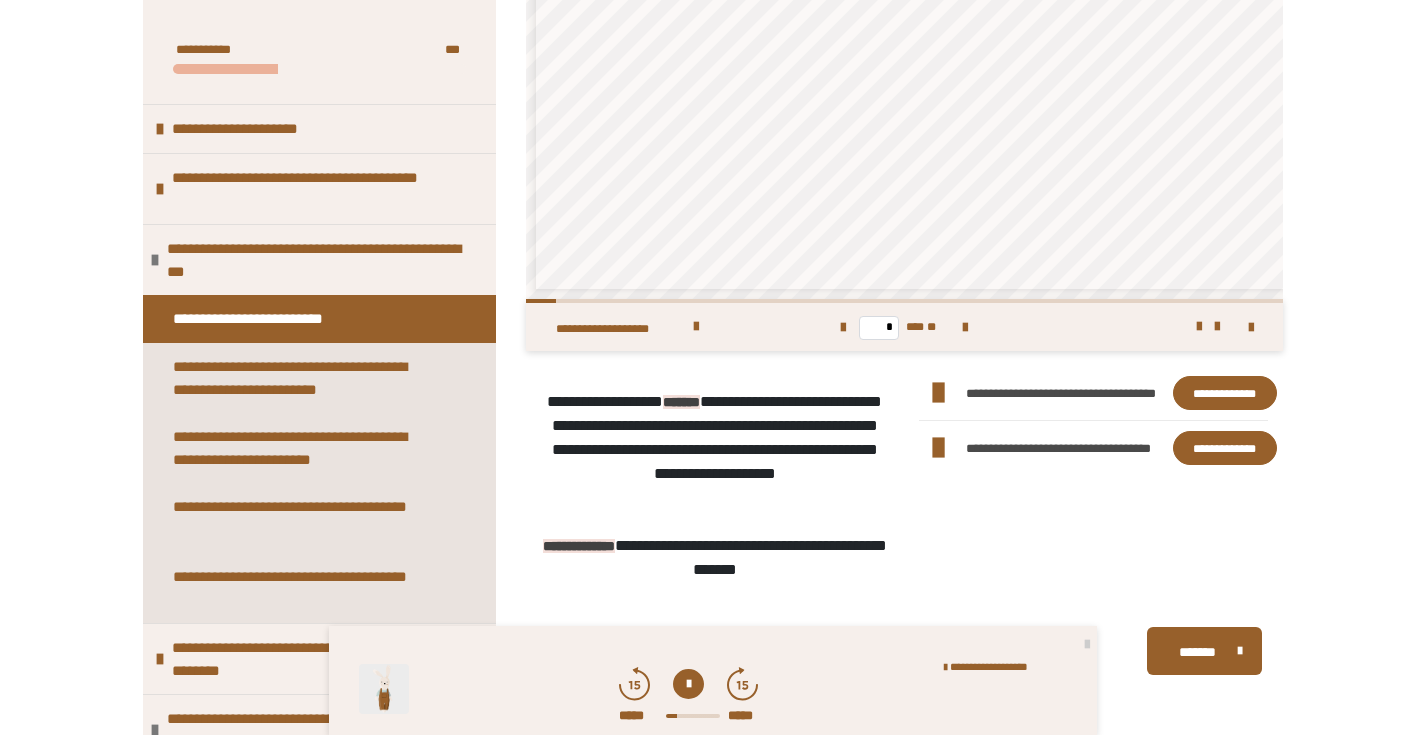 click at bounding box center (688, 684) 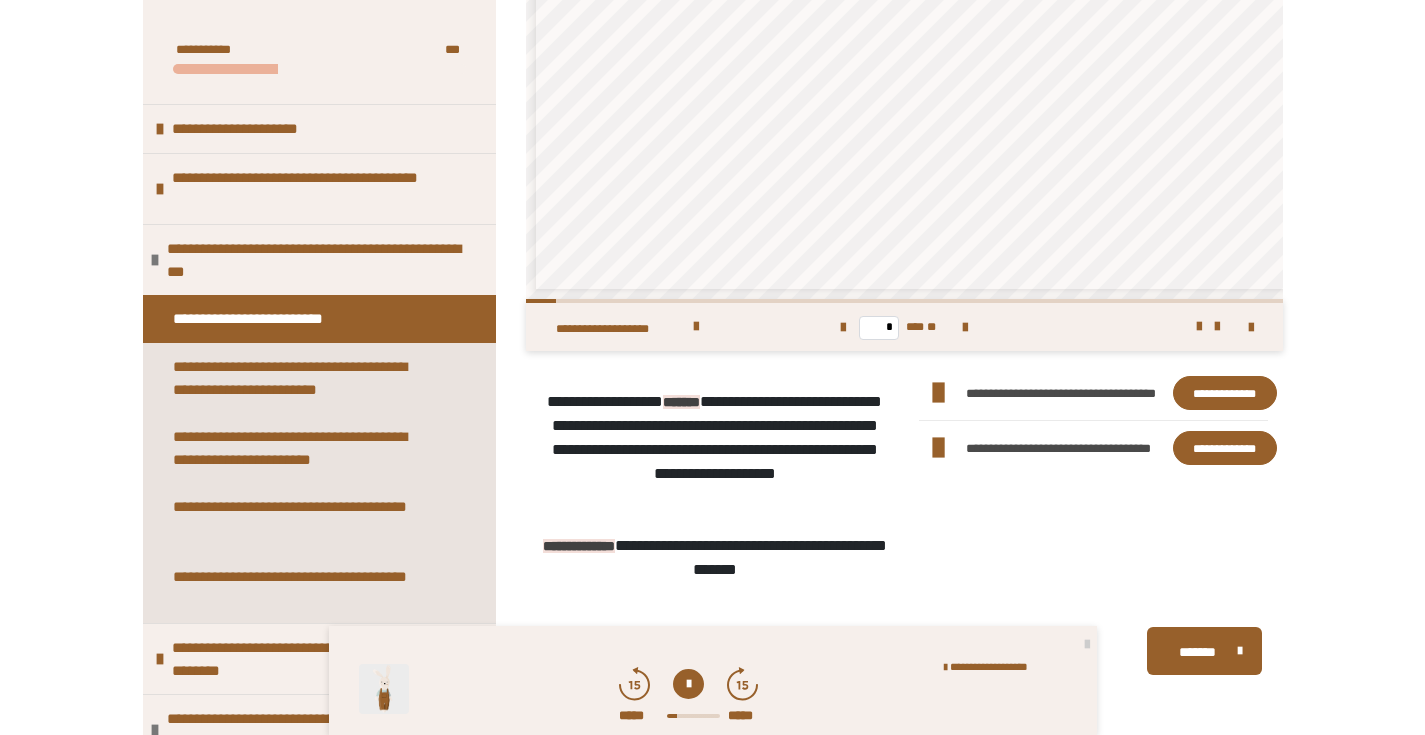 click at bounding box center [688, 684] 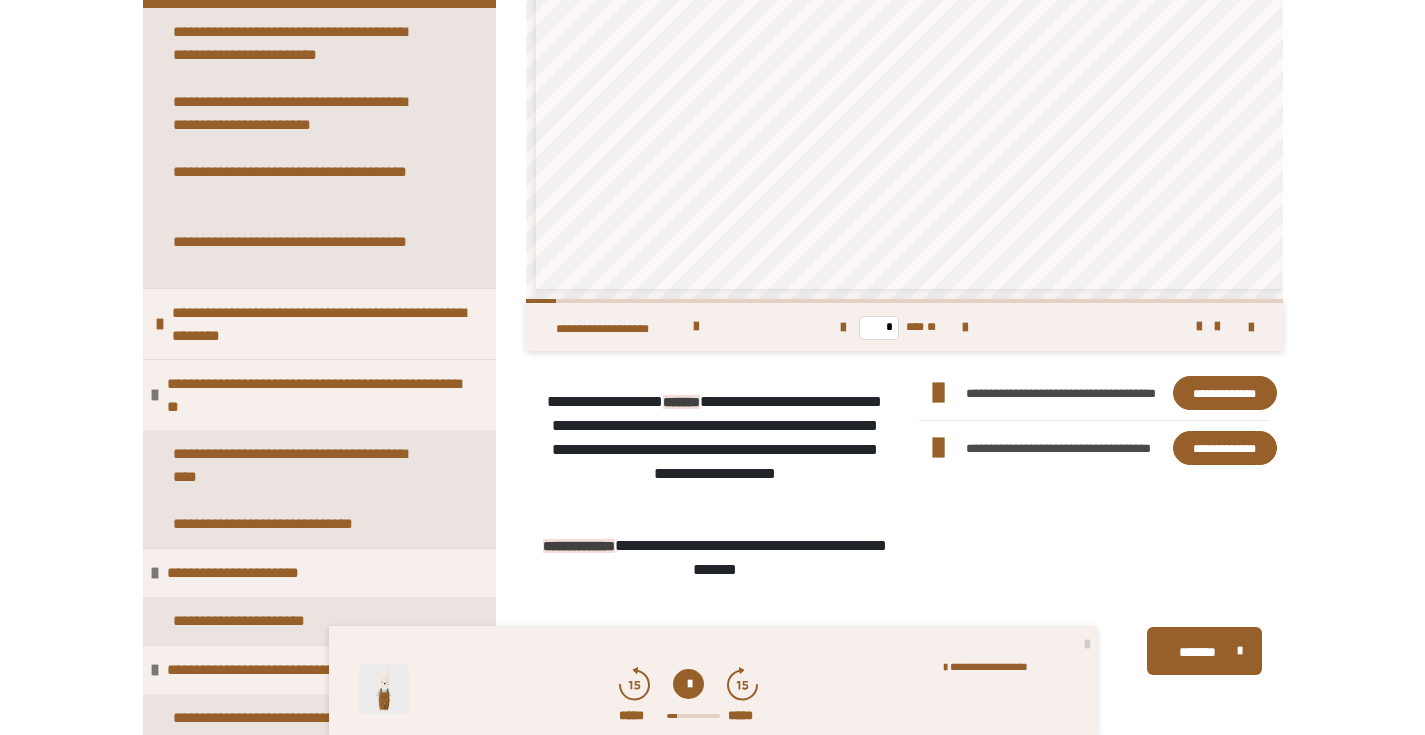 scroll, scrollTop: 359, scrollLeft: 0, axis: vertical 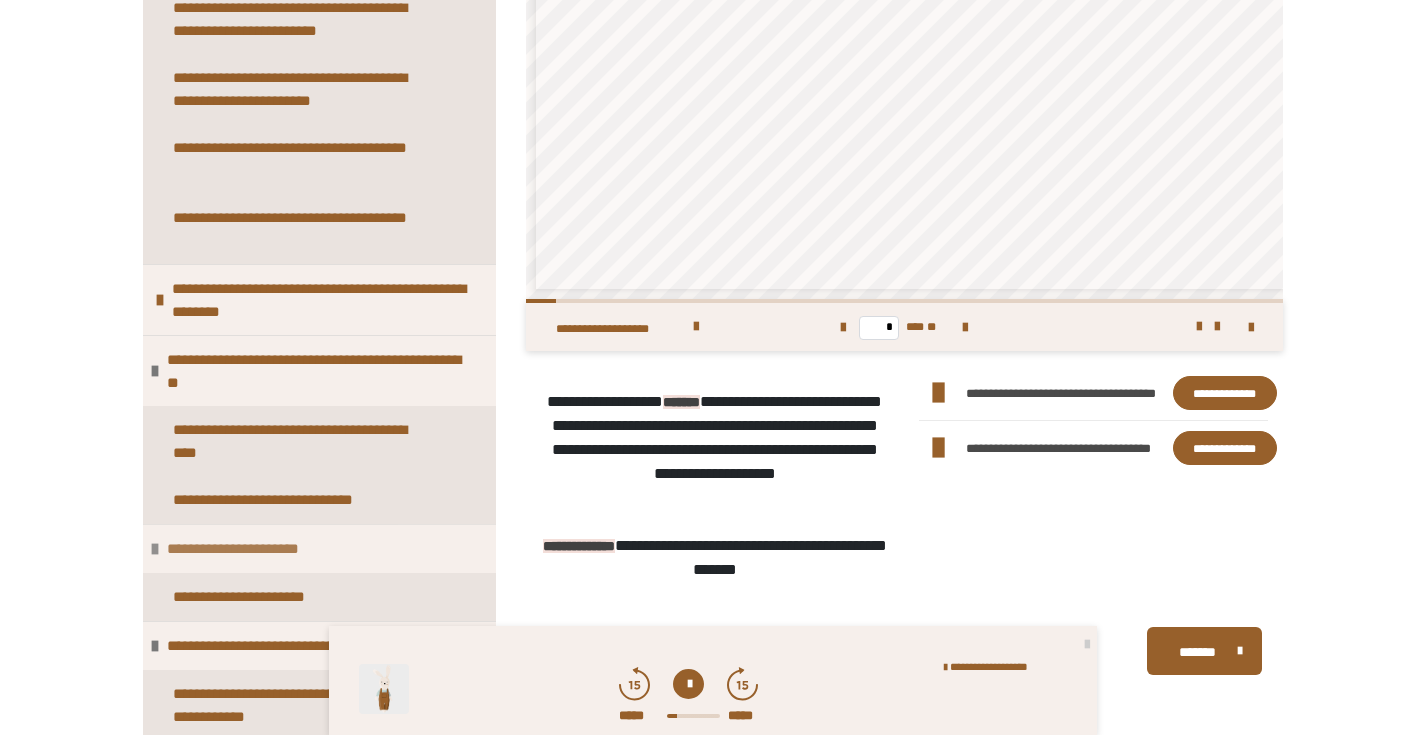 click at bounding box center (155, 549) 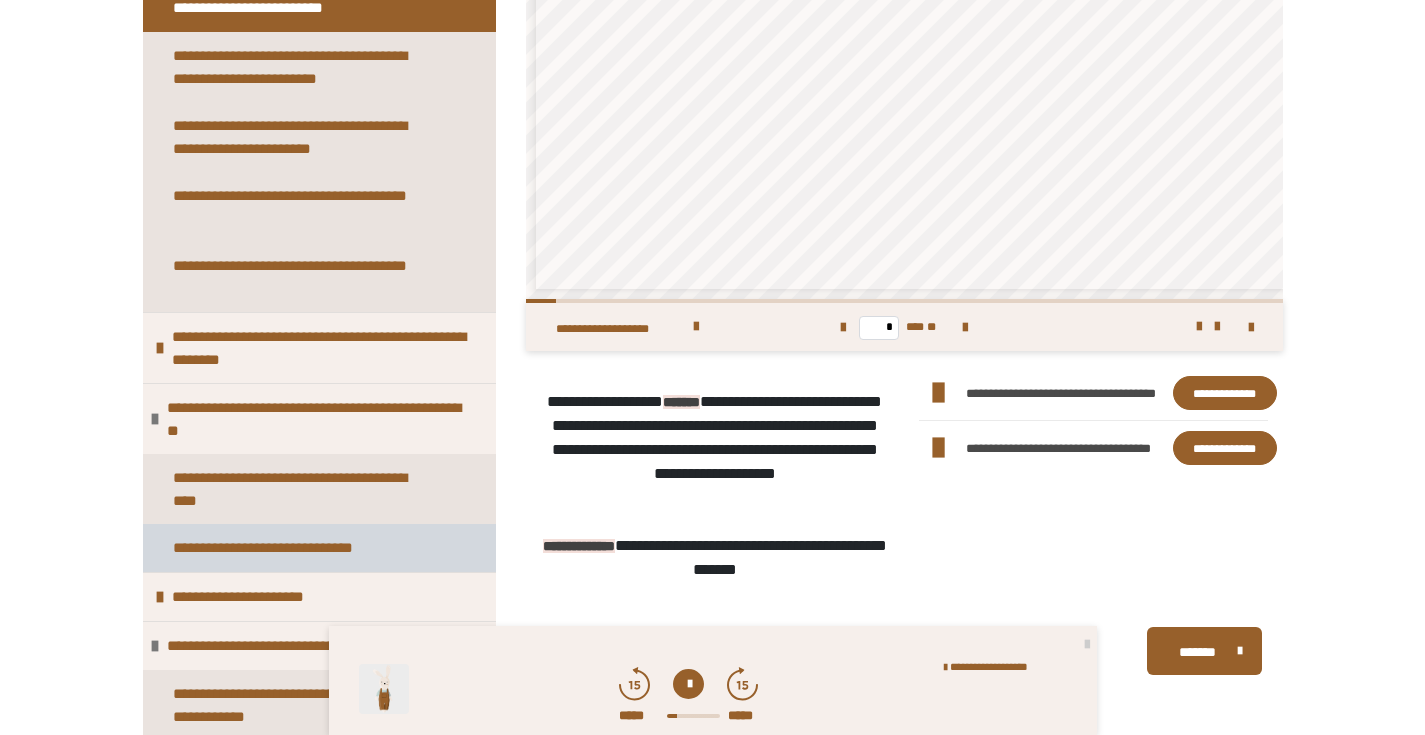 scroll, scrollTop: 311, scrollLeft: 0, axis: vertical 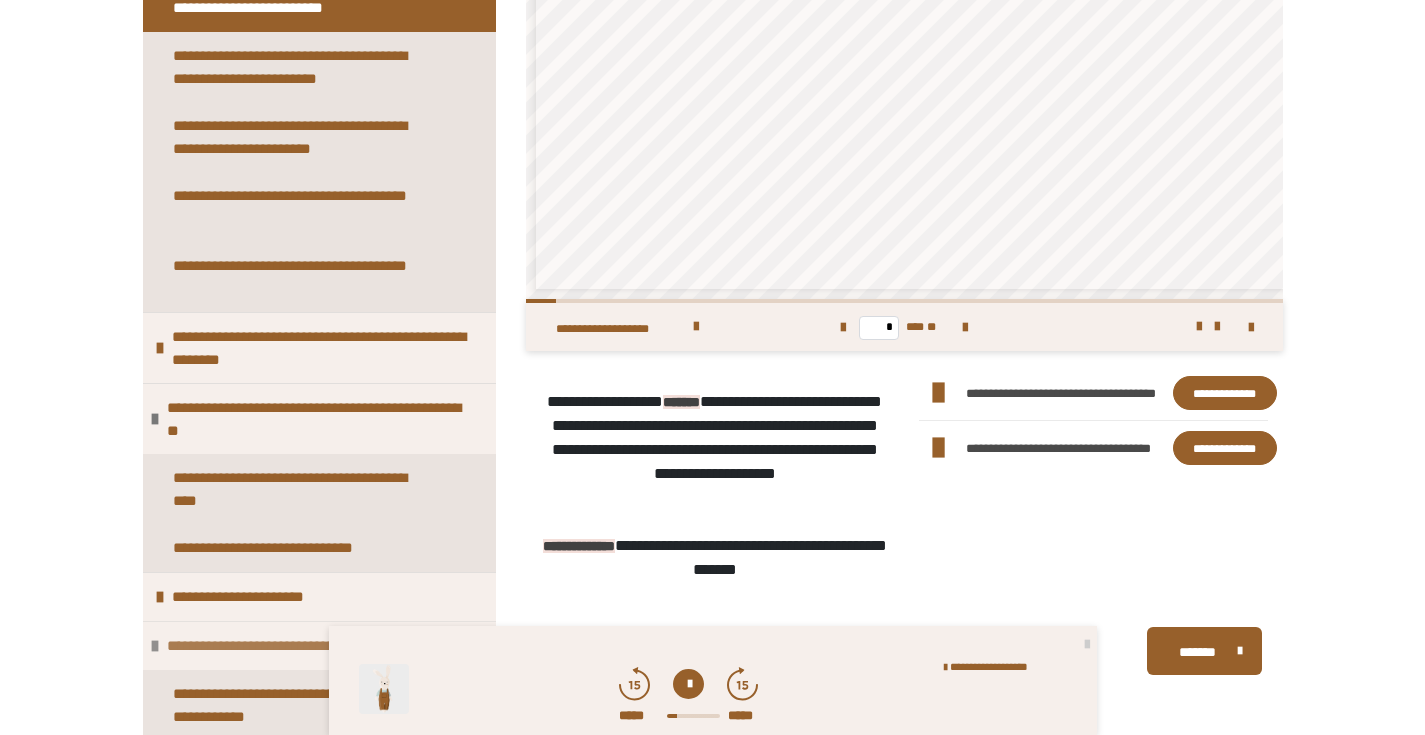 click on "**********" at bounding box center [319, 645] 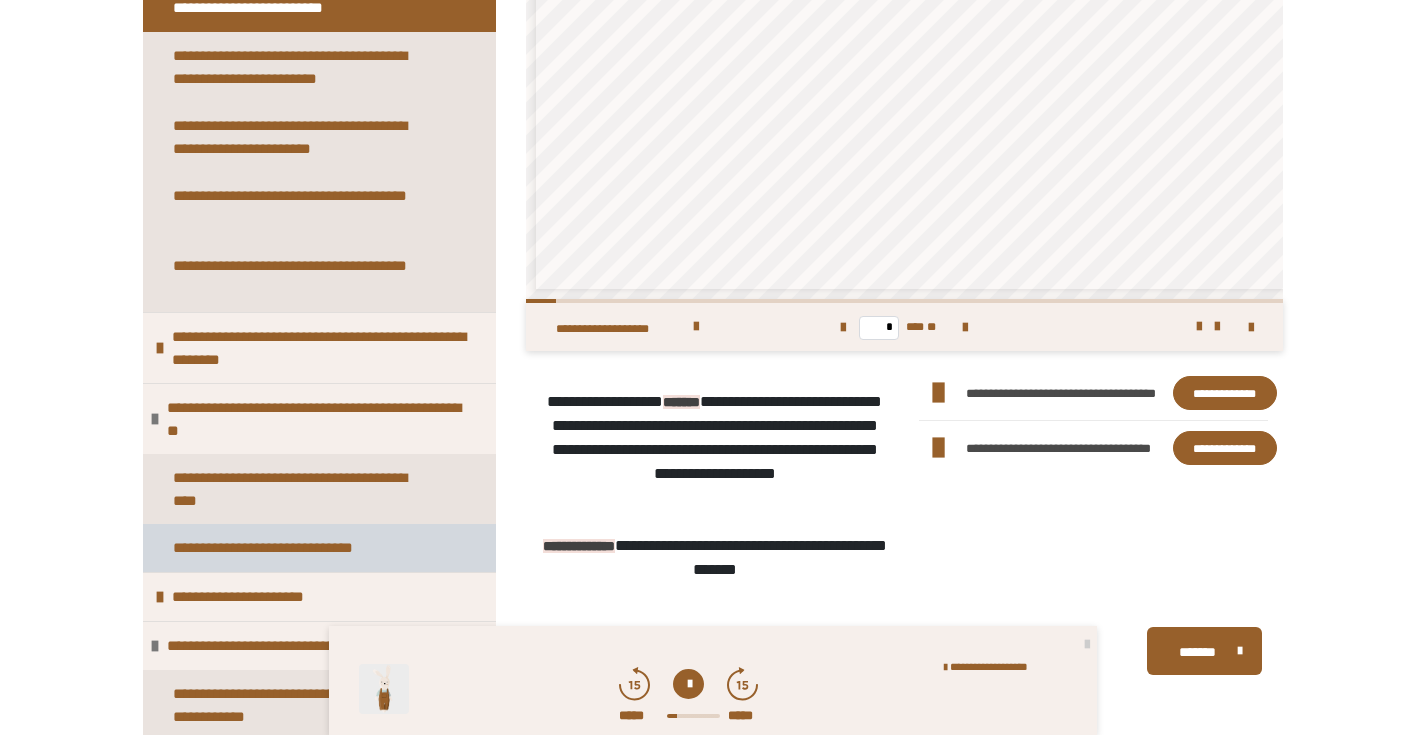 scroll, scrollTop: 241, scrollLeft: 0, axis: vertical 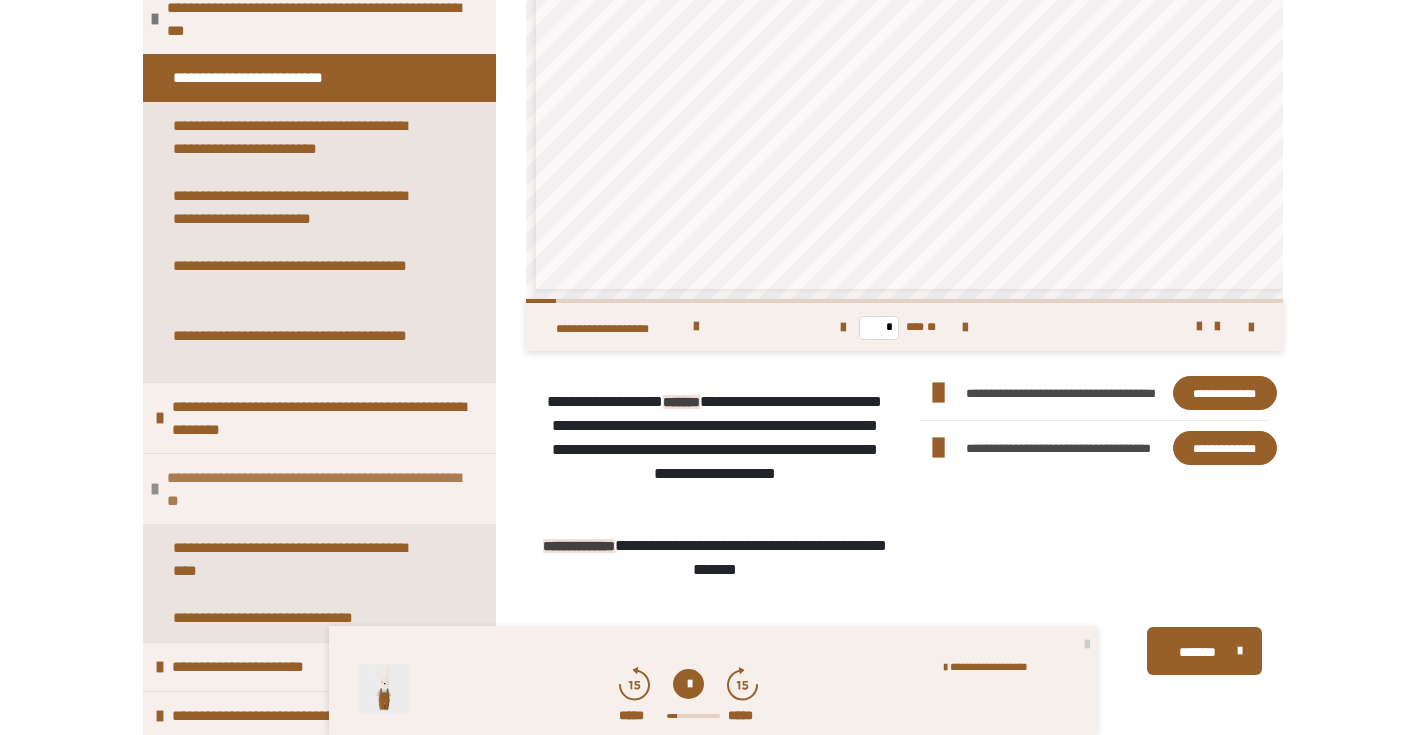 click on "**********" at bounding box center (316, 489) 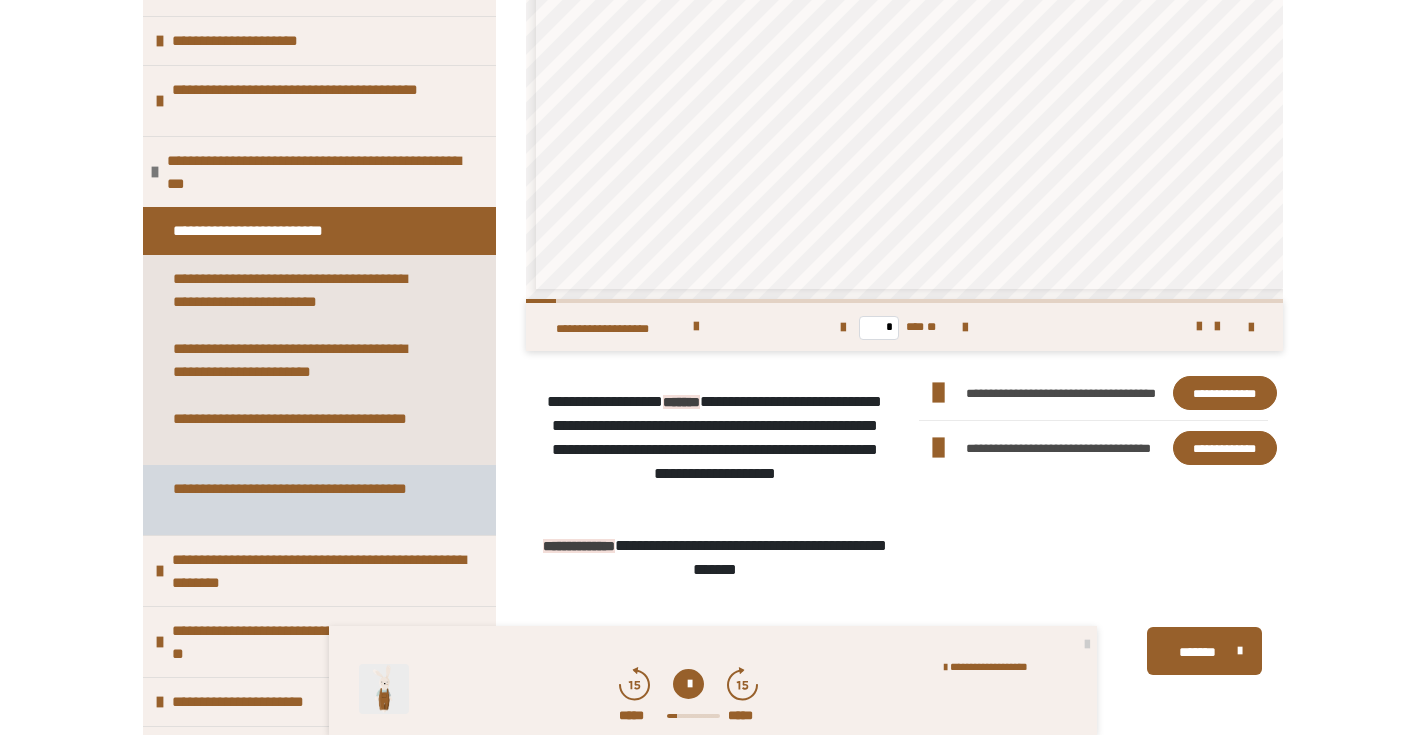scroll, scrollTop: 0, scrollLeft: 0, axis: both 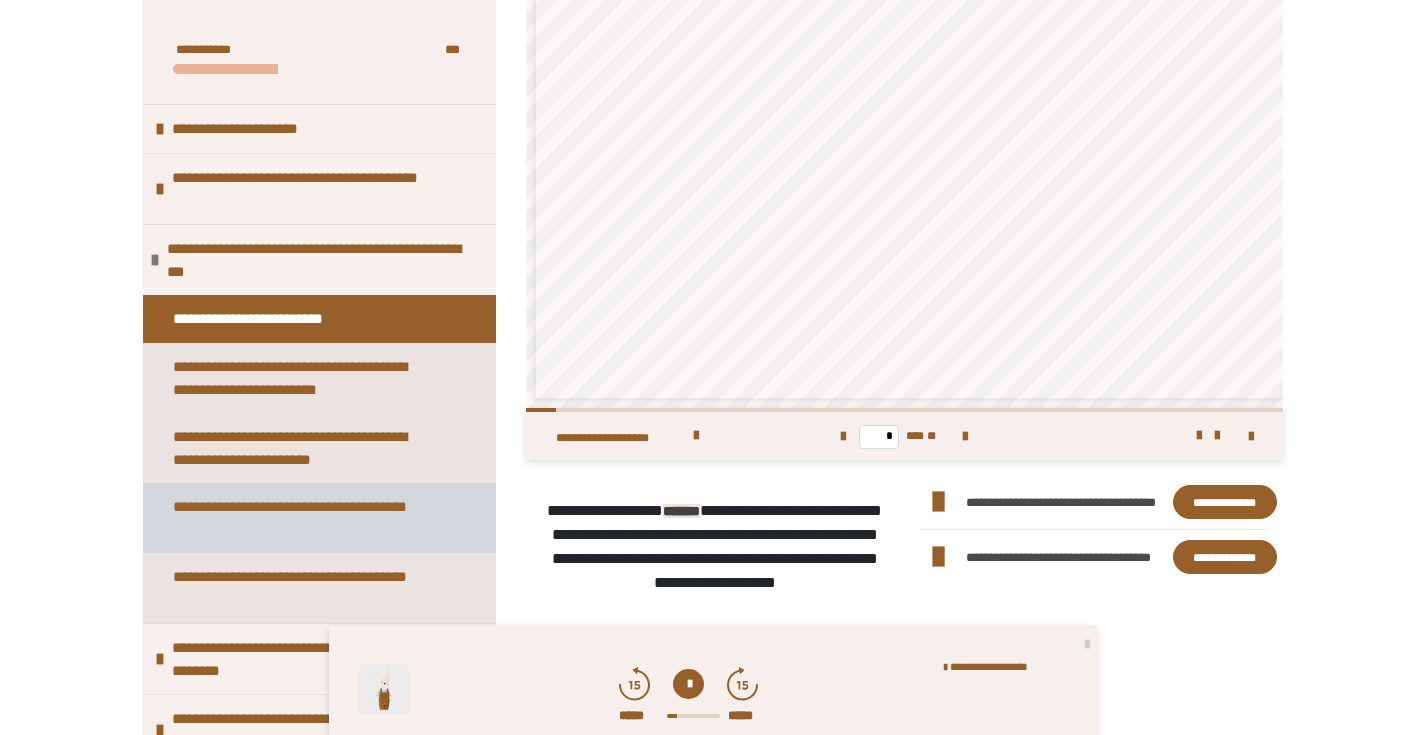 click on "**********" at bounding box center [304, 518] 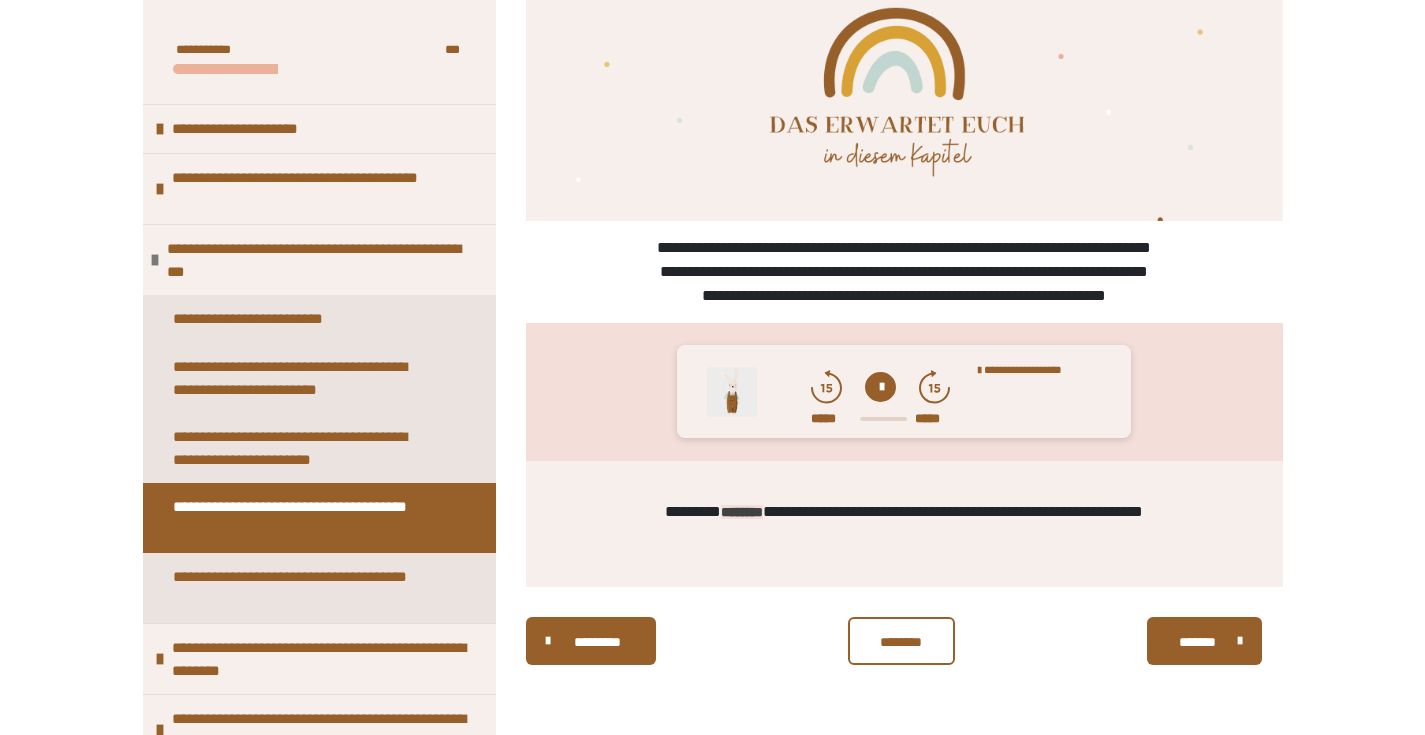scroll, scrollTop: 309, scrollLeft: 0, axis: vertical 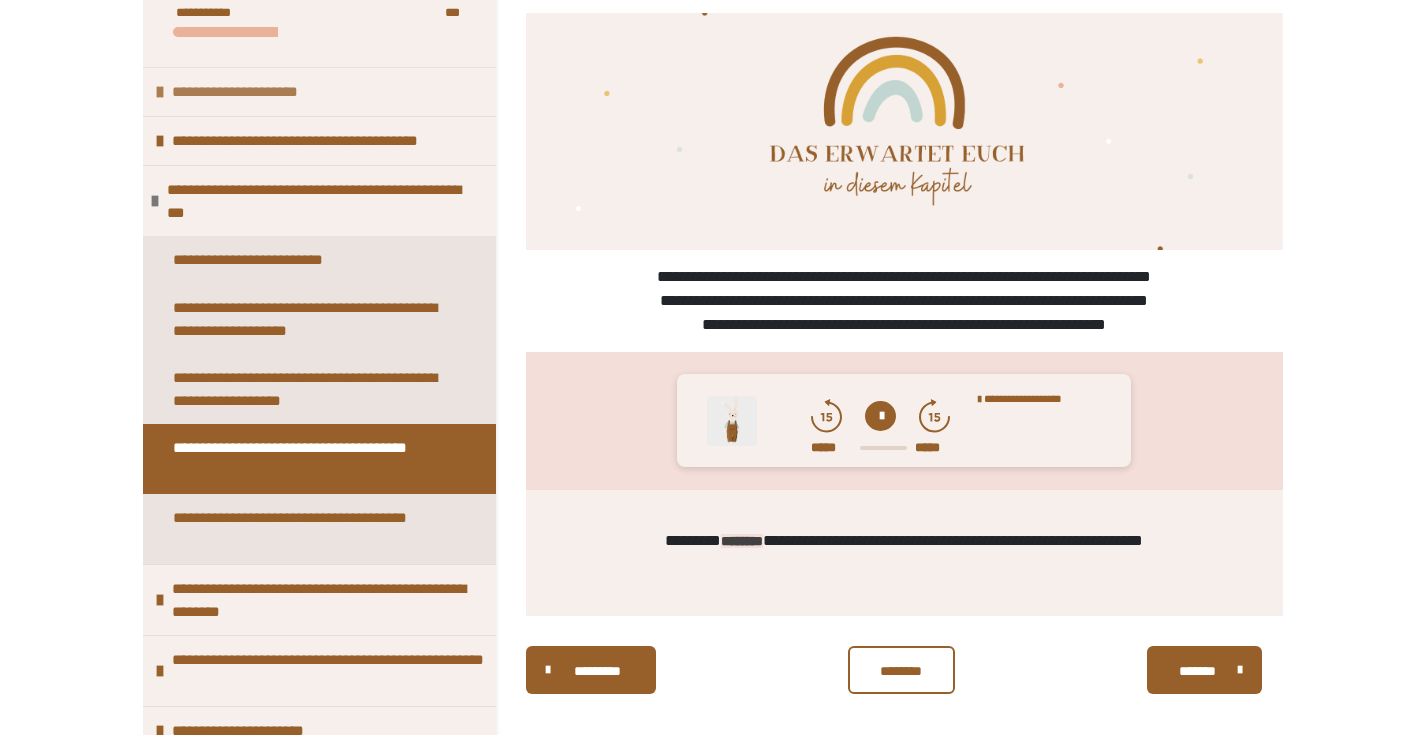 click on "**********" at bounding box center [267, 92] 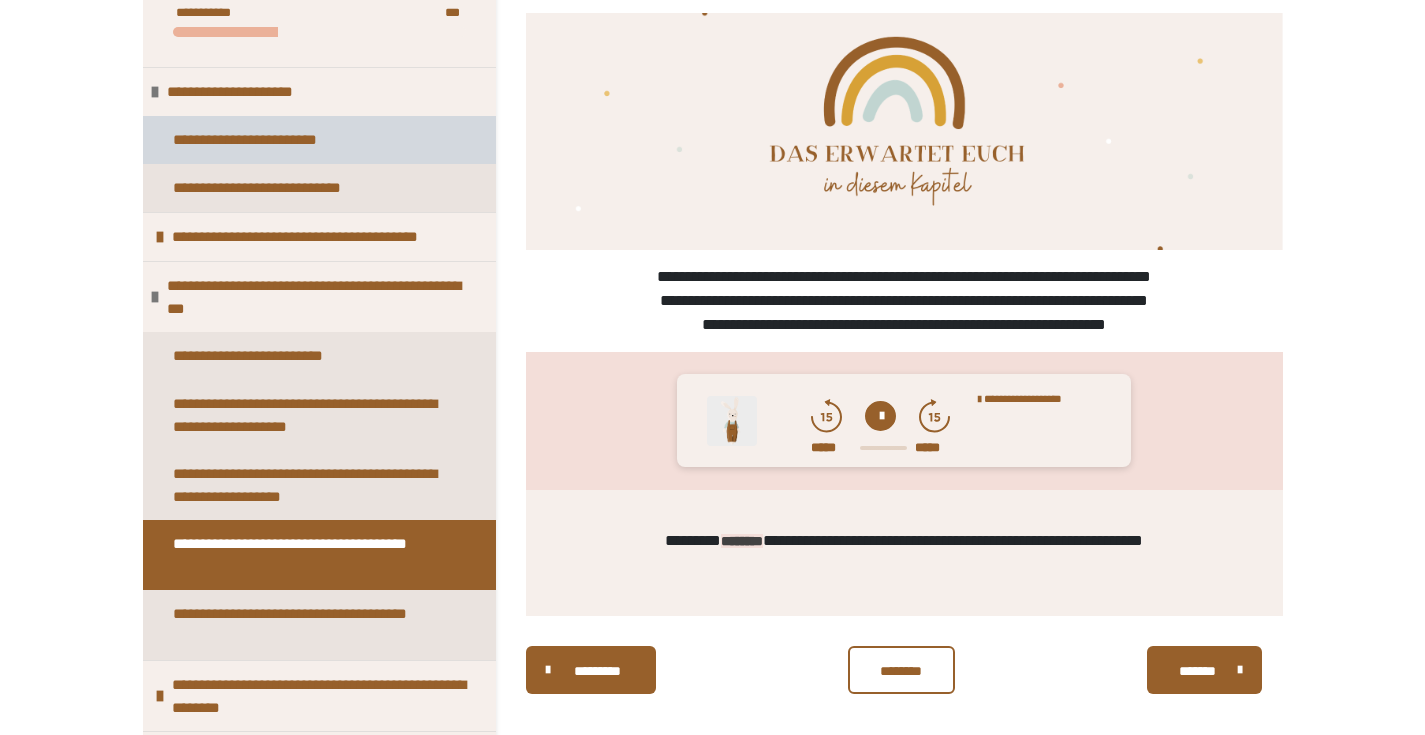 click on "**********" at bounding box center (261, 140) 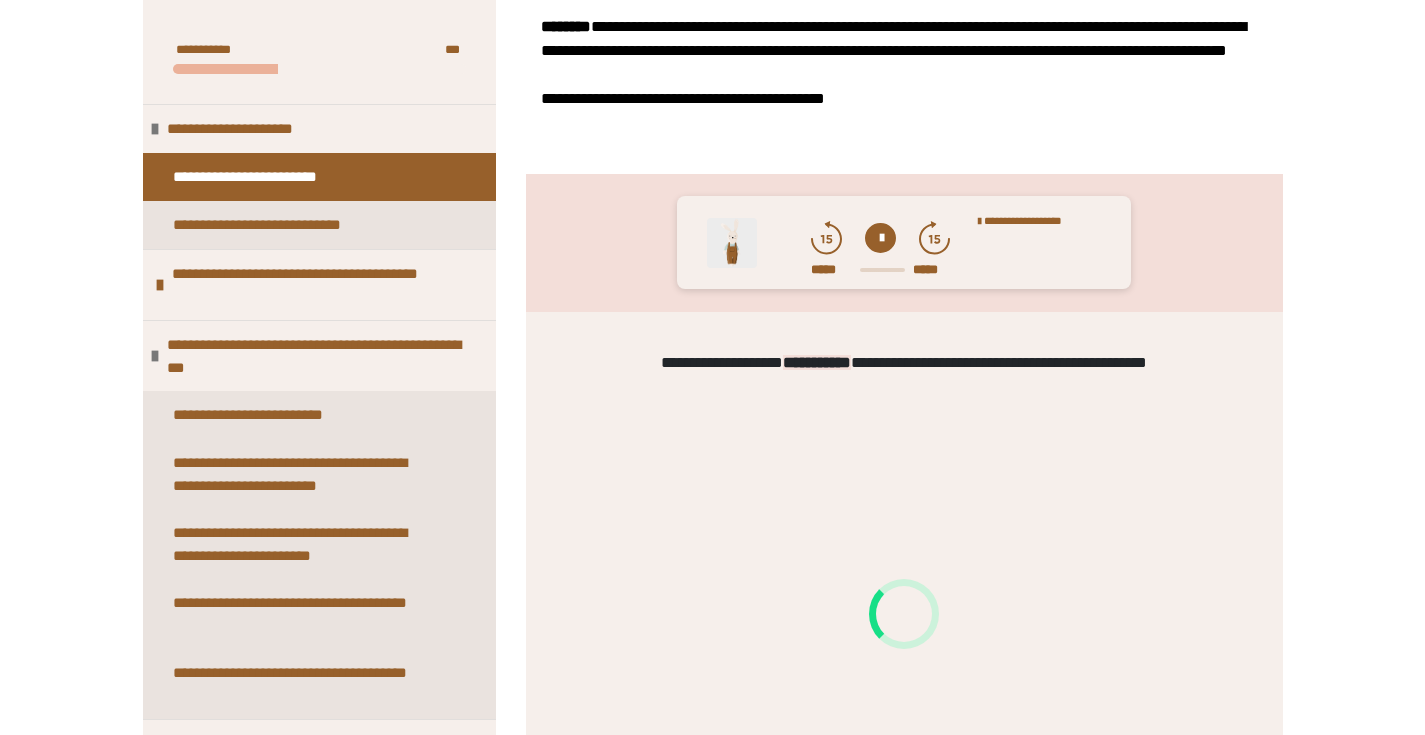 scroll, scrollTop: 2179, scrollLeft: 0, axis: vertical 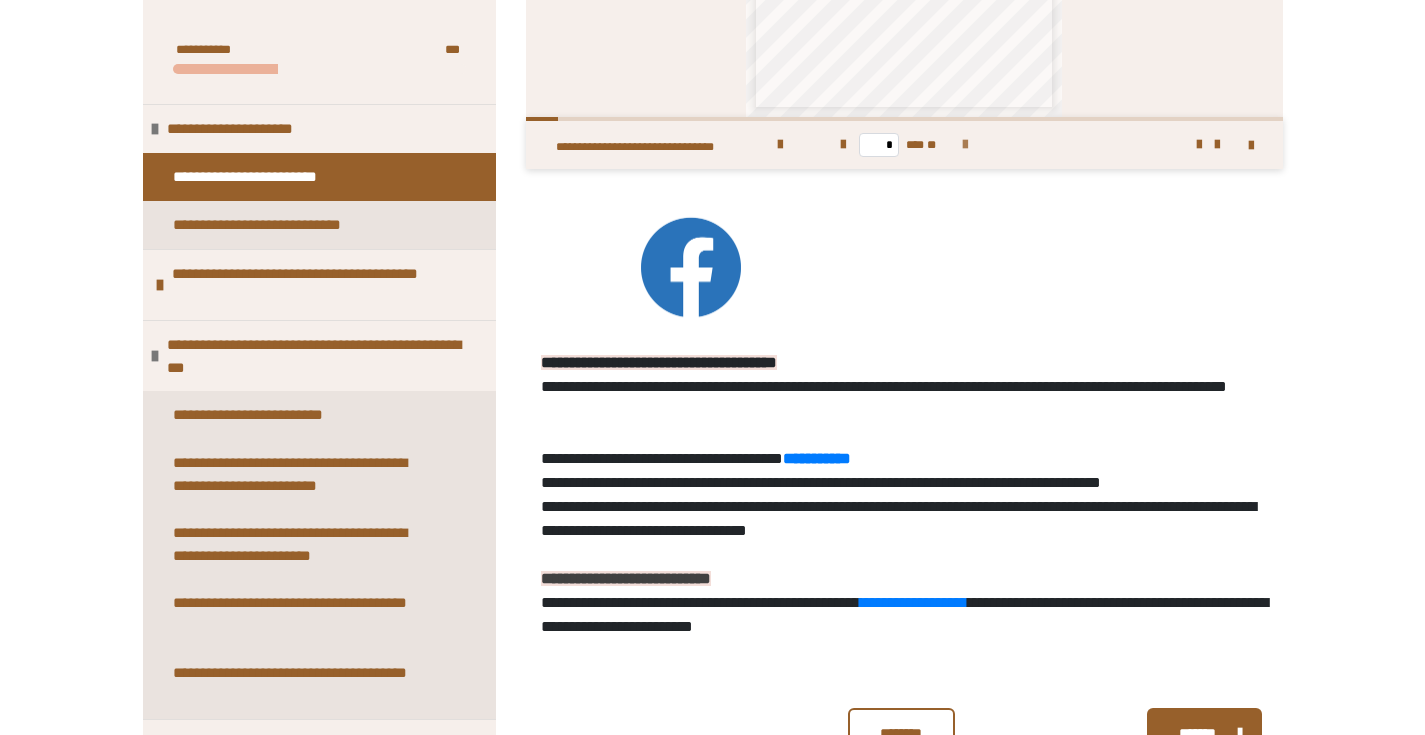 click at bounding box center (965, 145) 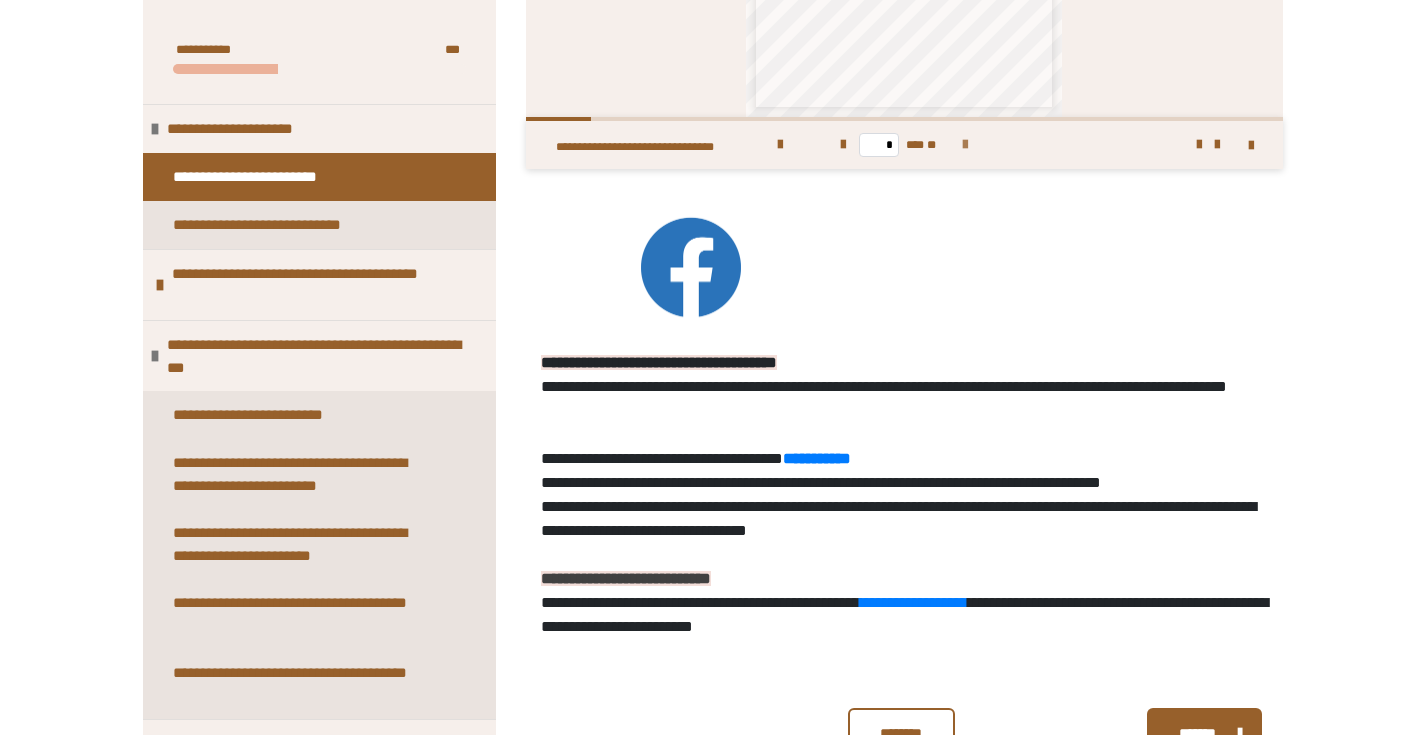 click at bounding box center (965, 145) 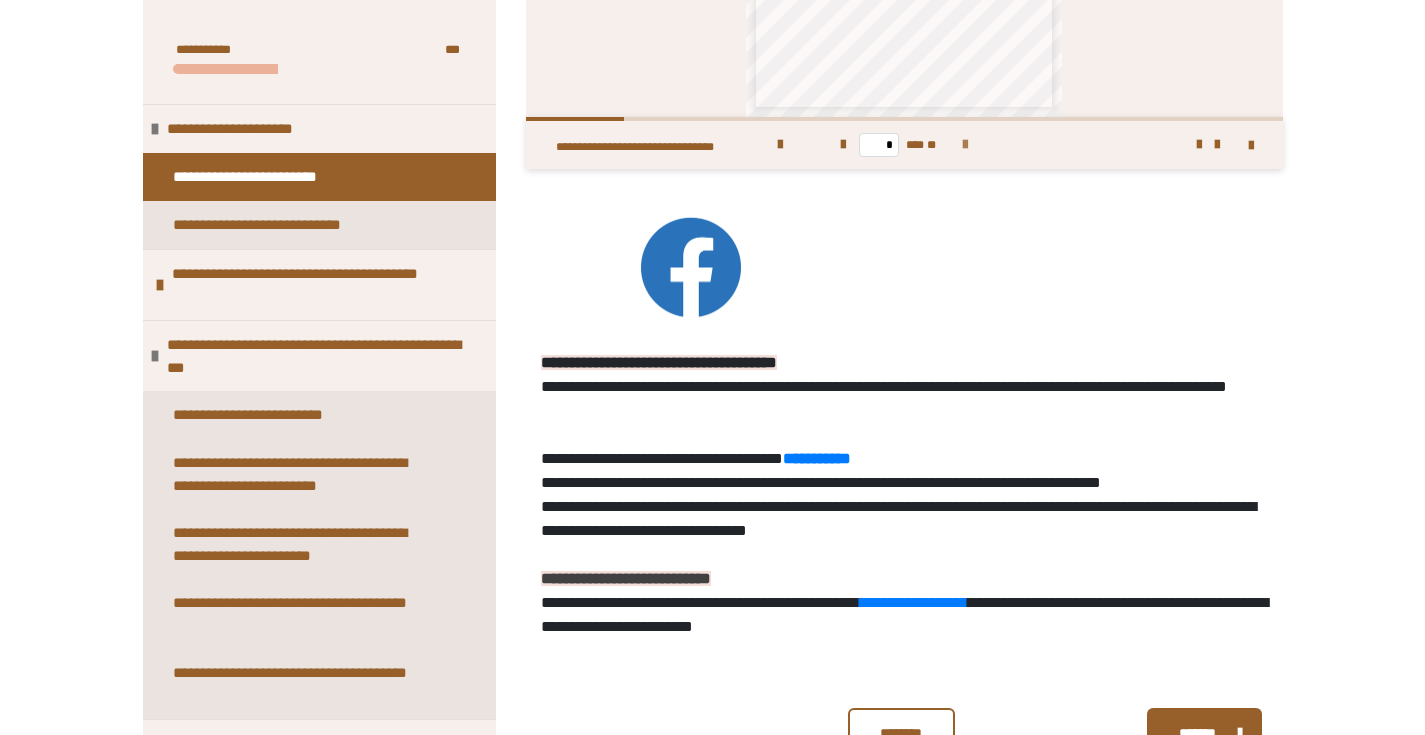 click at bounding box center [965, 145] 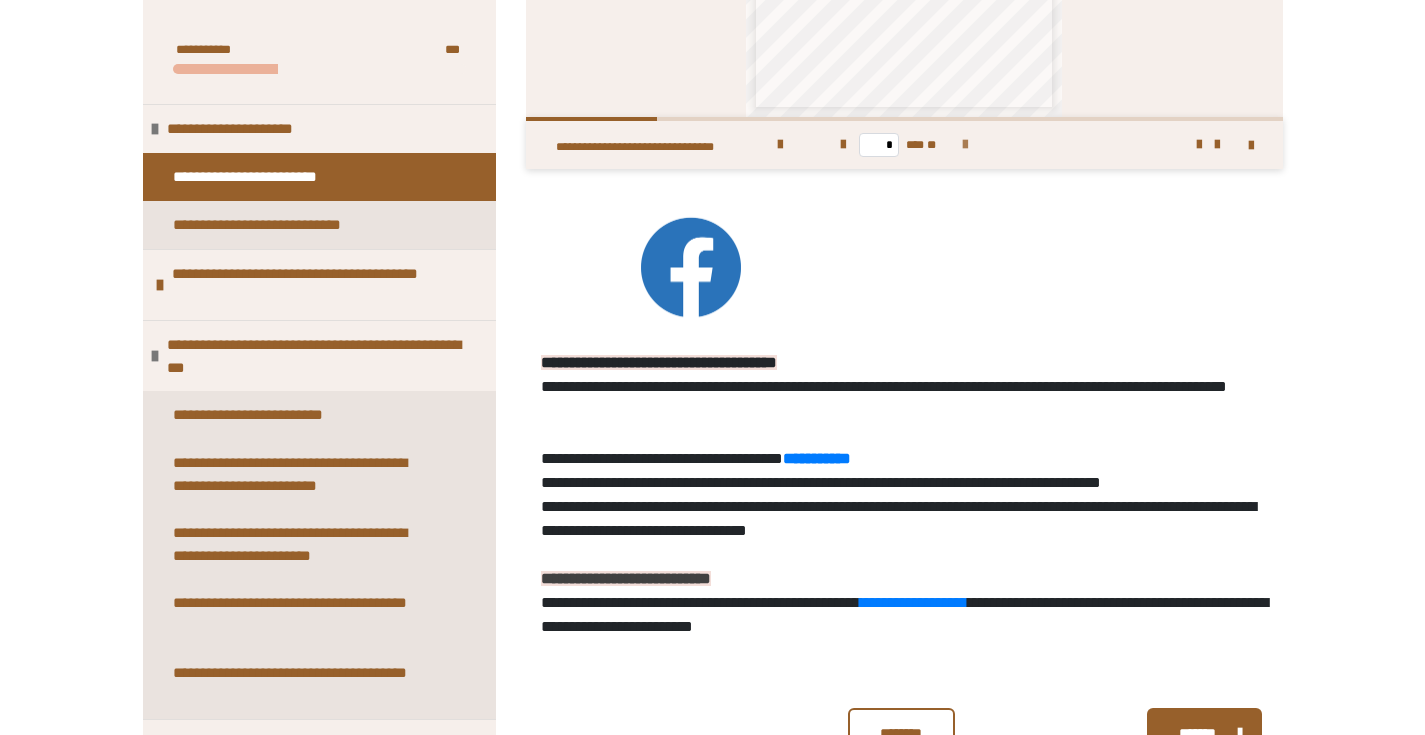 click at bounding box center (965, 145) 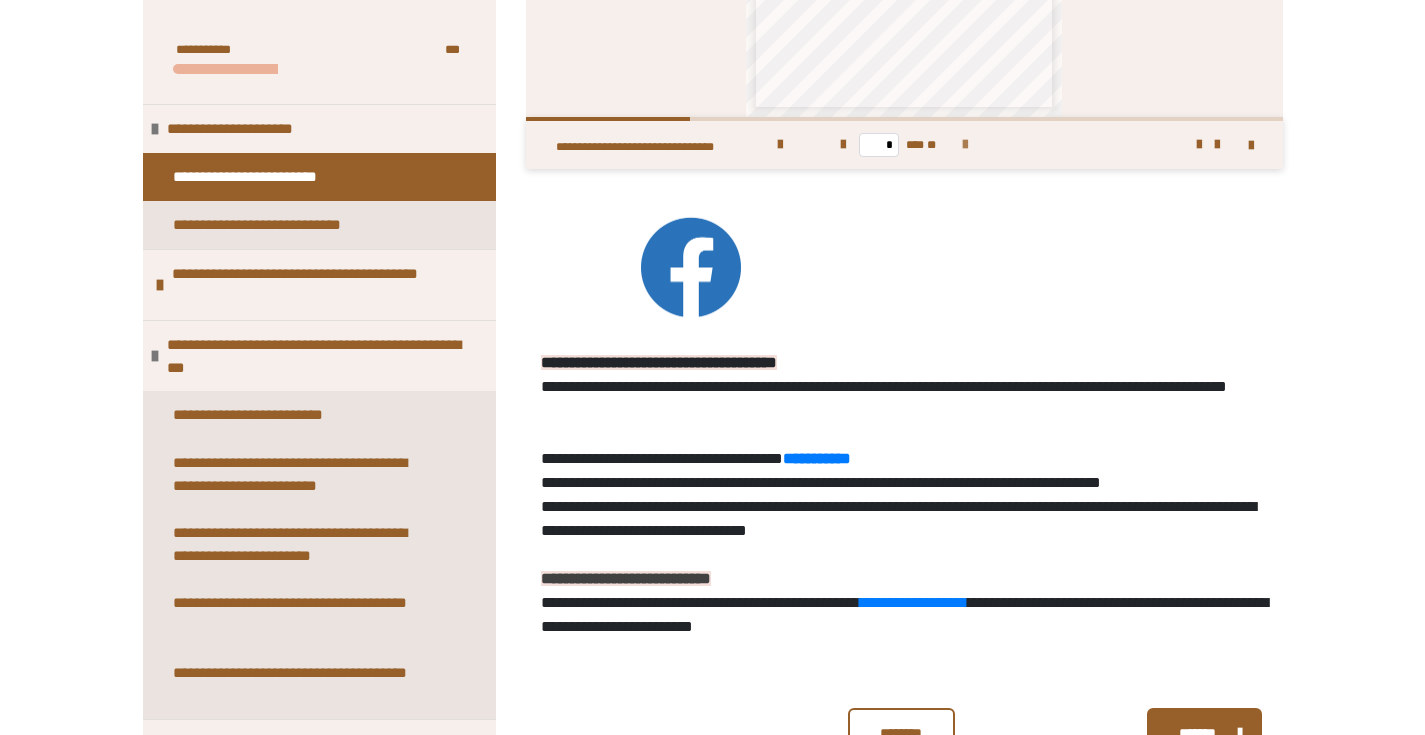click at bounding box center [965, 145] 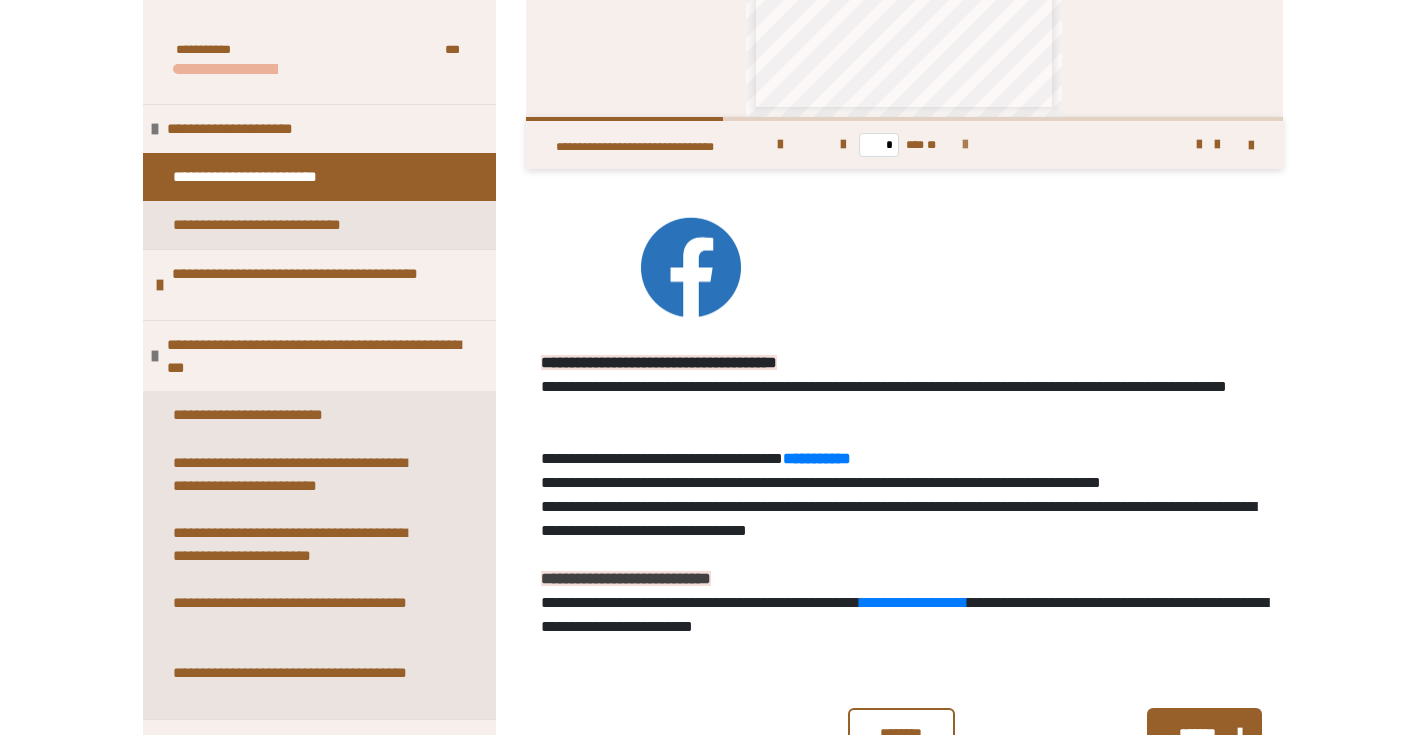click at bounding box center (965, 145) 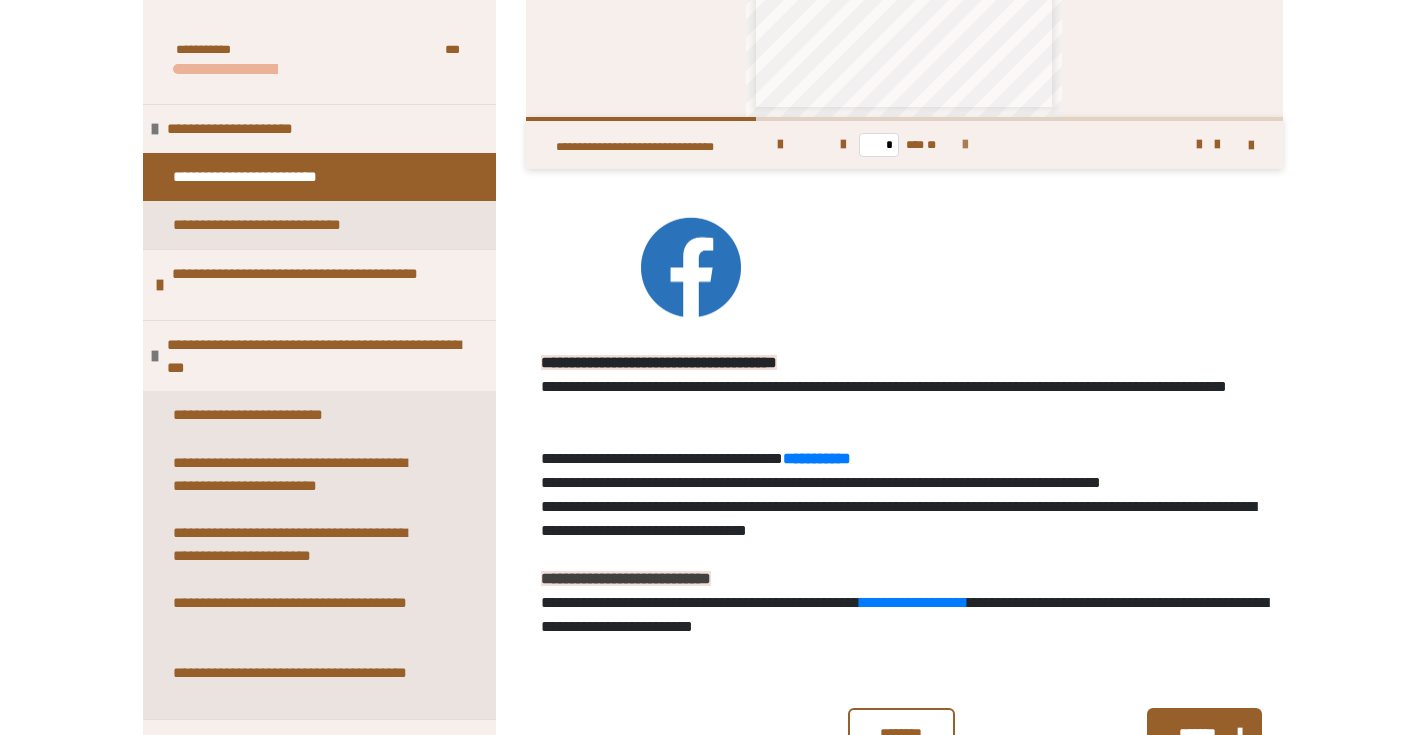 click at bounding box center (965, 145) 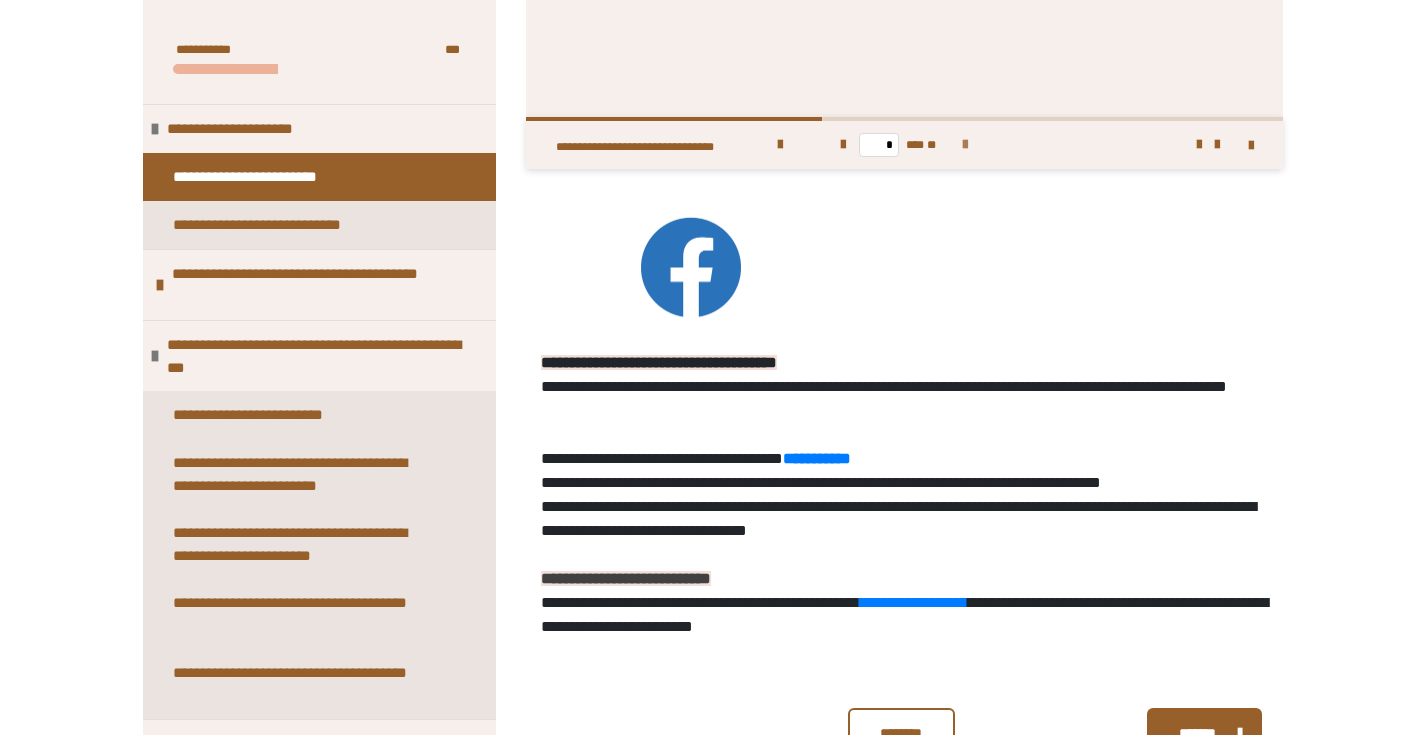 click at bounding box center (965, 145) 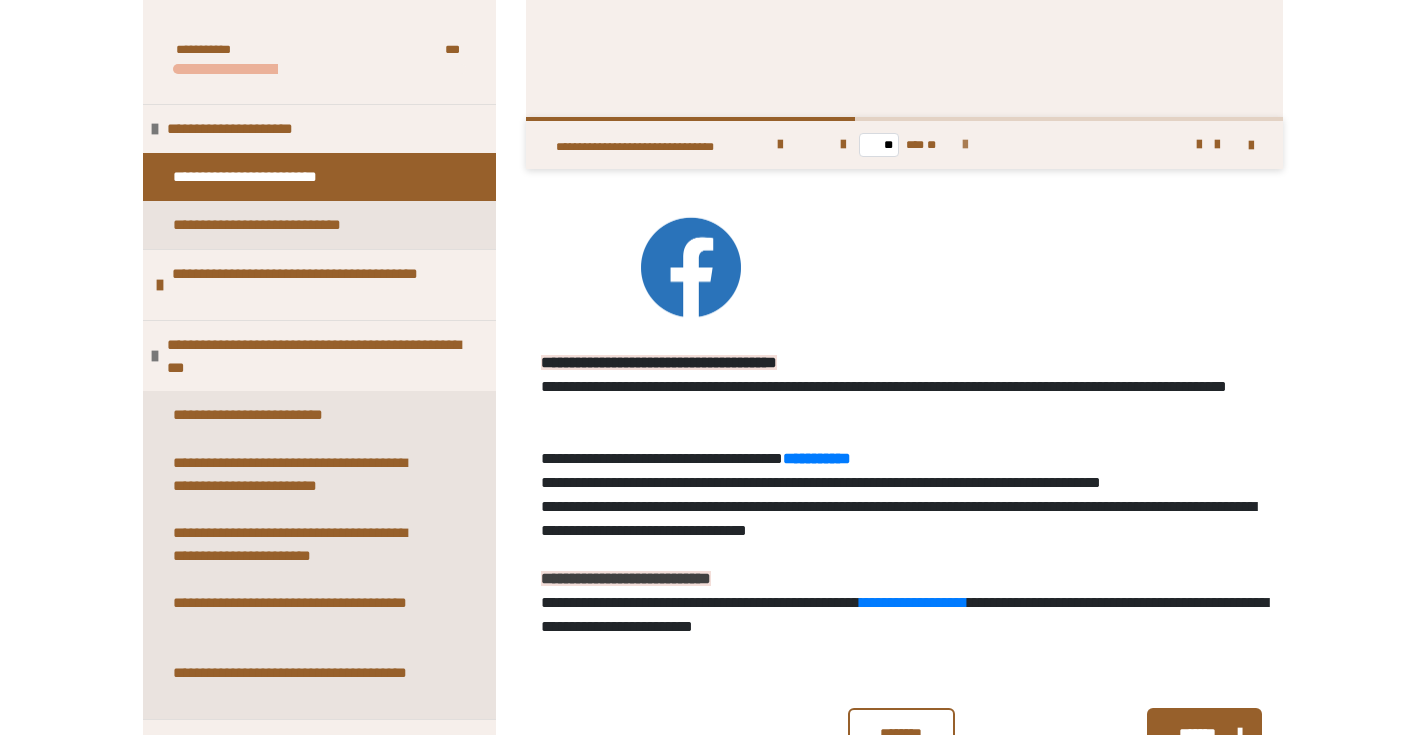click at bounding box center [965, 145] 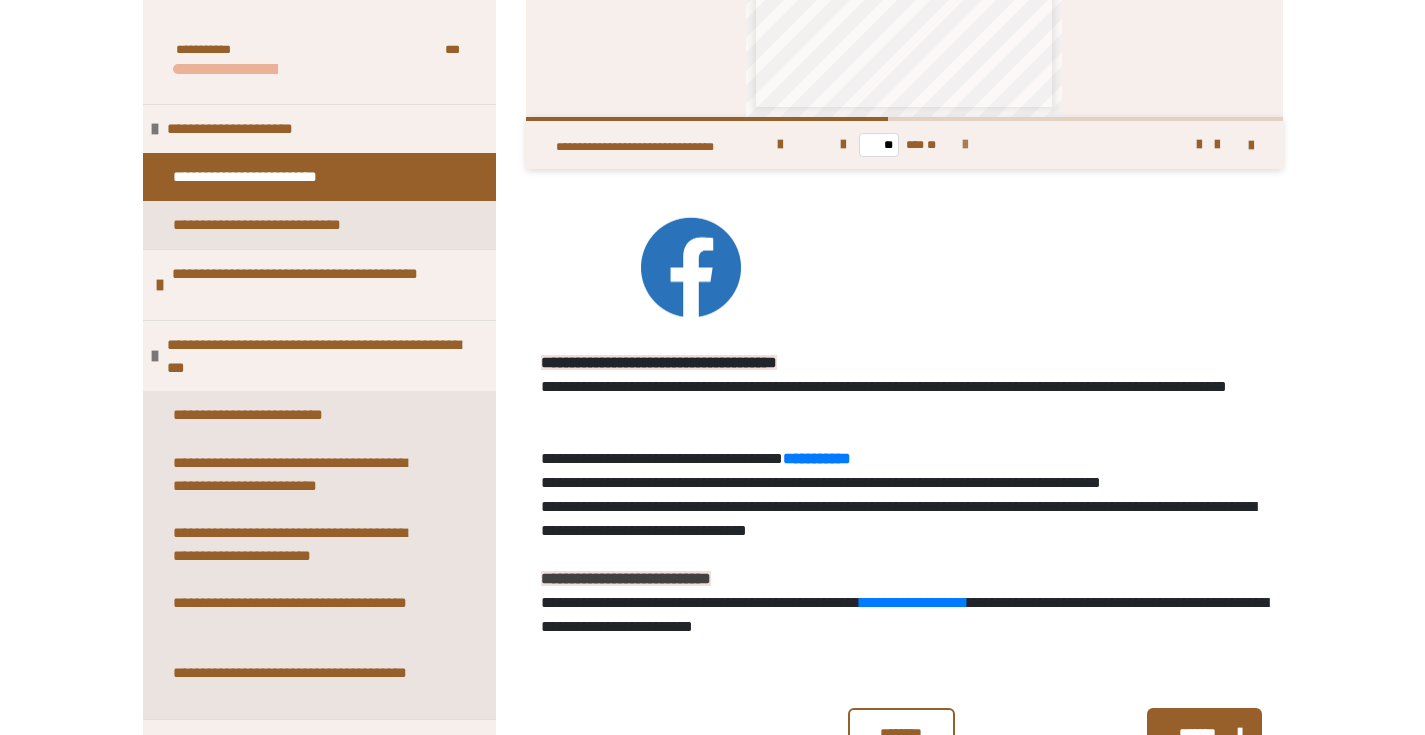 click at bounding box center (965, 145) 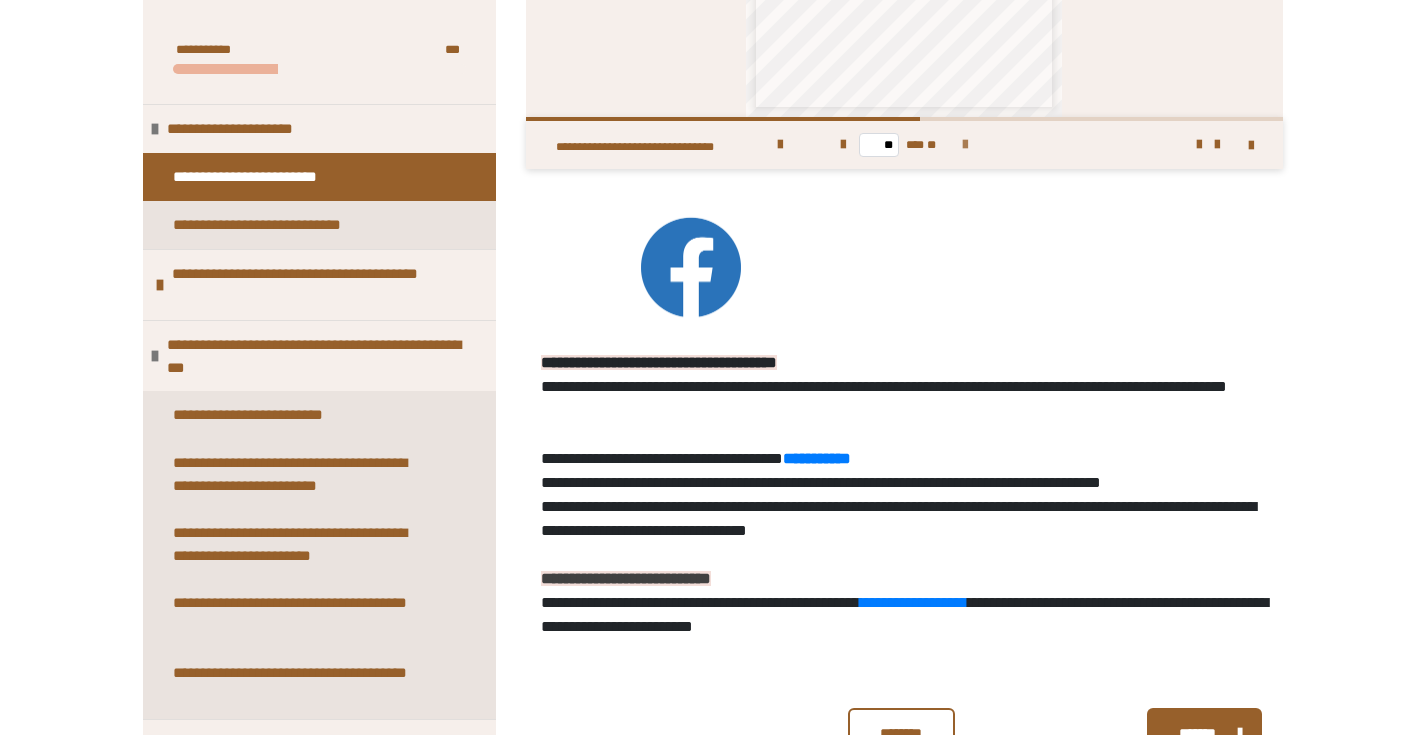 click at bounding box center [965, 145] 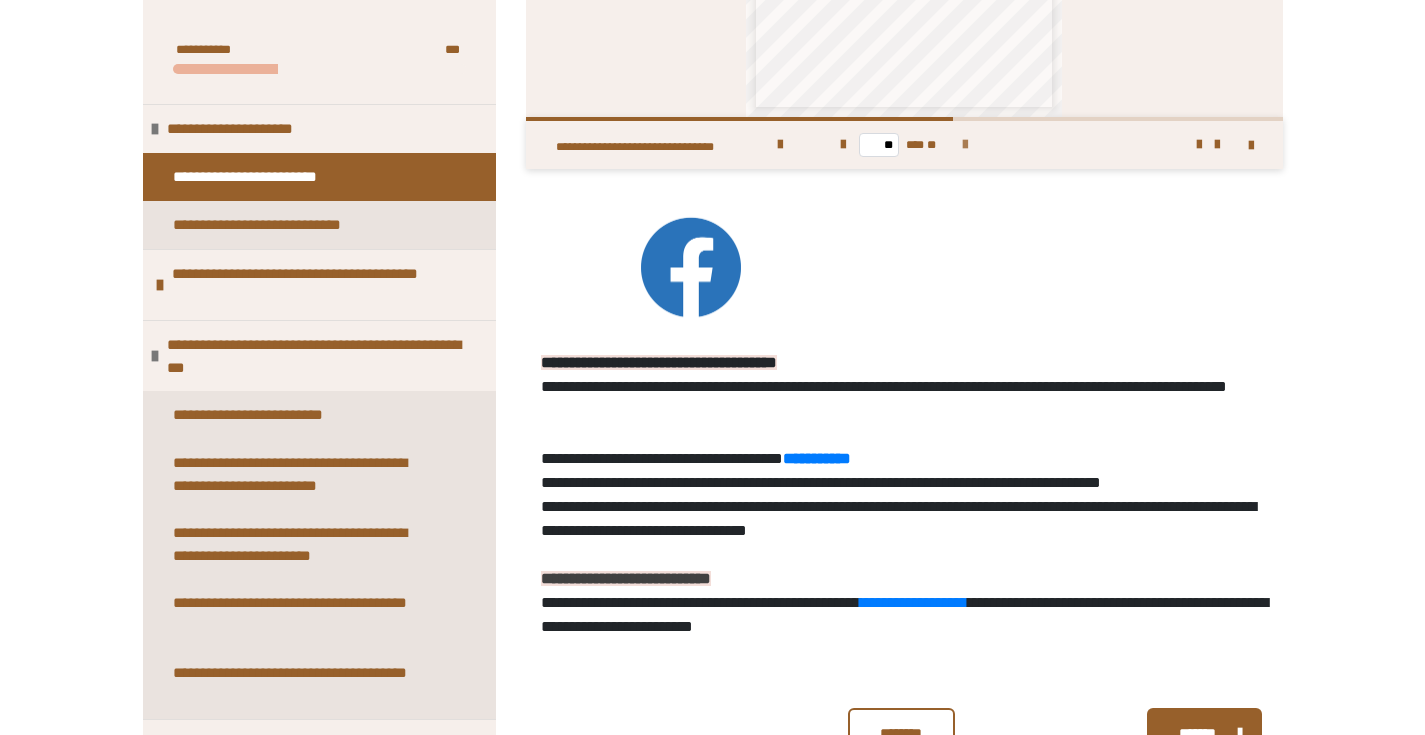 click at bounding box center [965, 145] 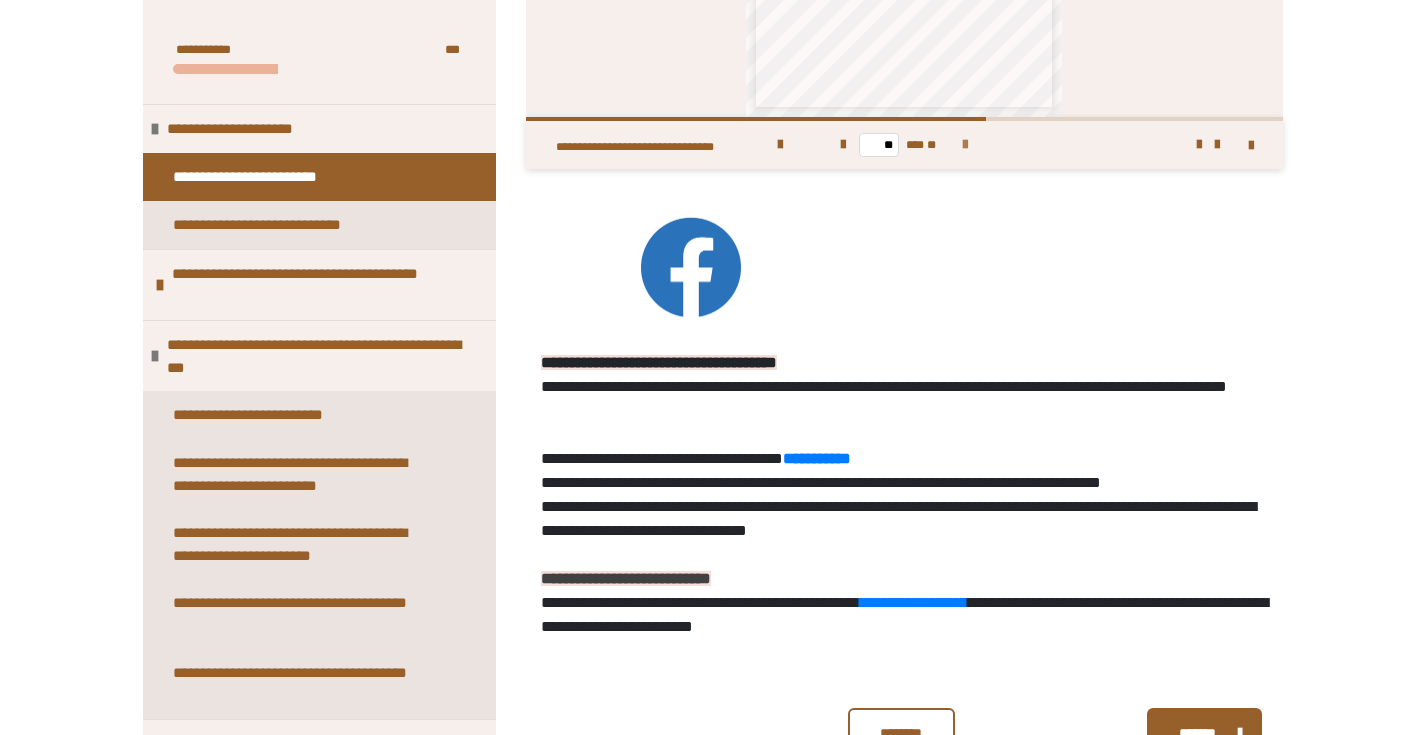 click at bounding box center [965, 145] 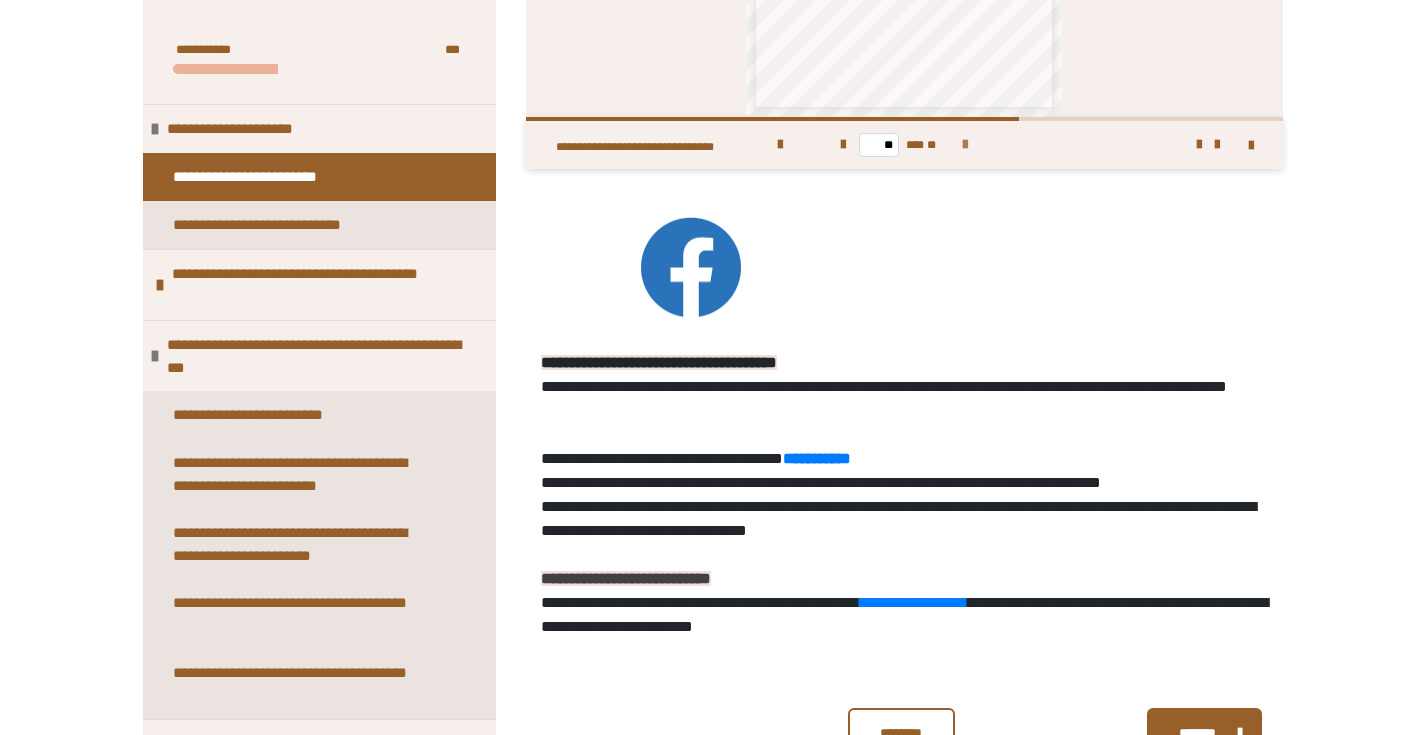 click at bounding box center [965, 145] 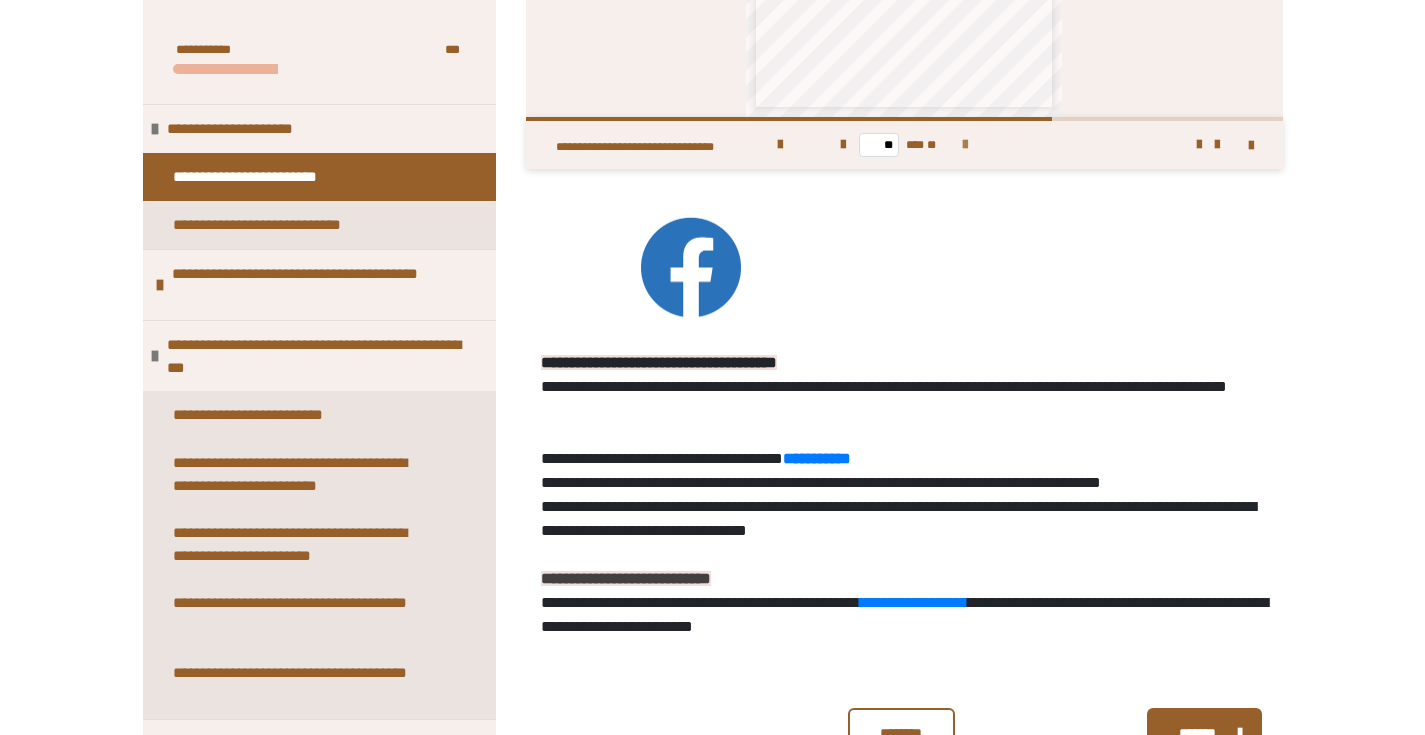 click at bounding box center (965, 145) 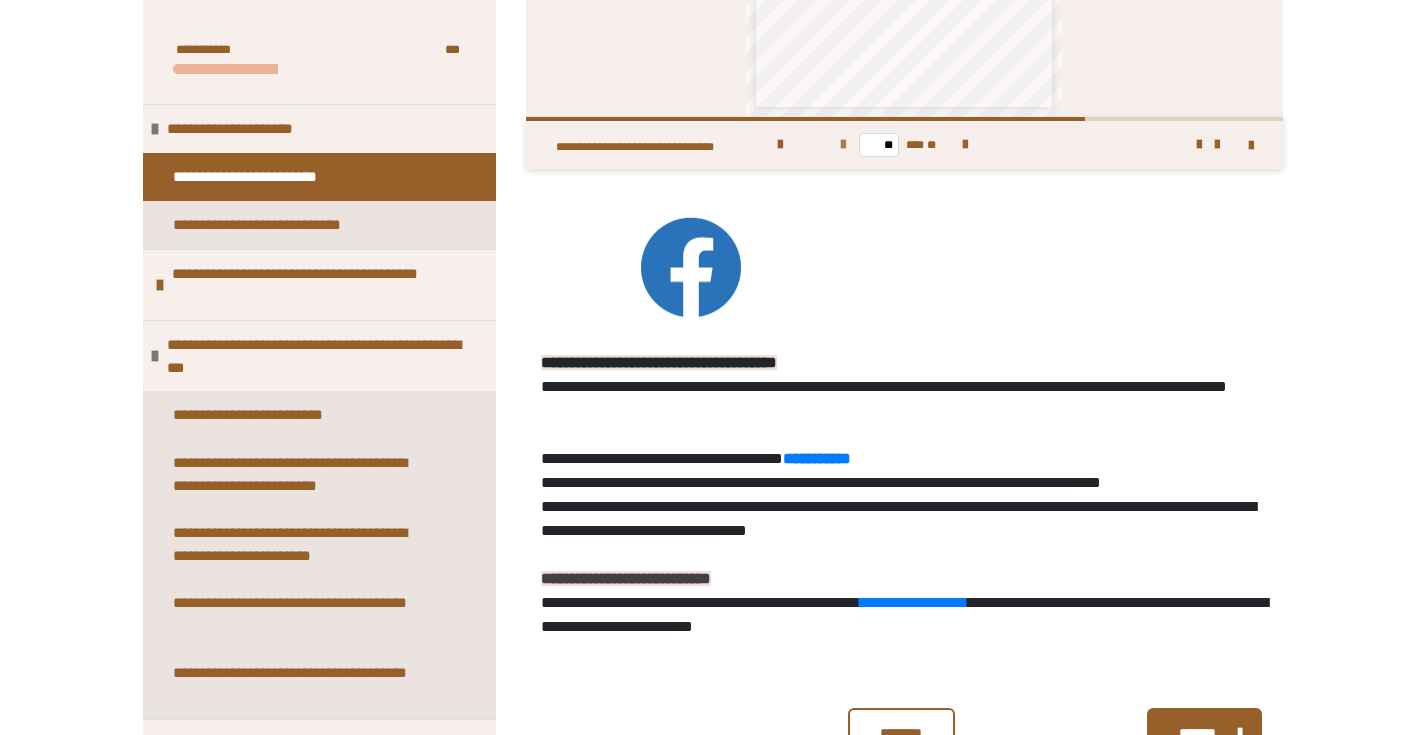 click at bounding box center (843, 145) 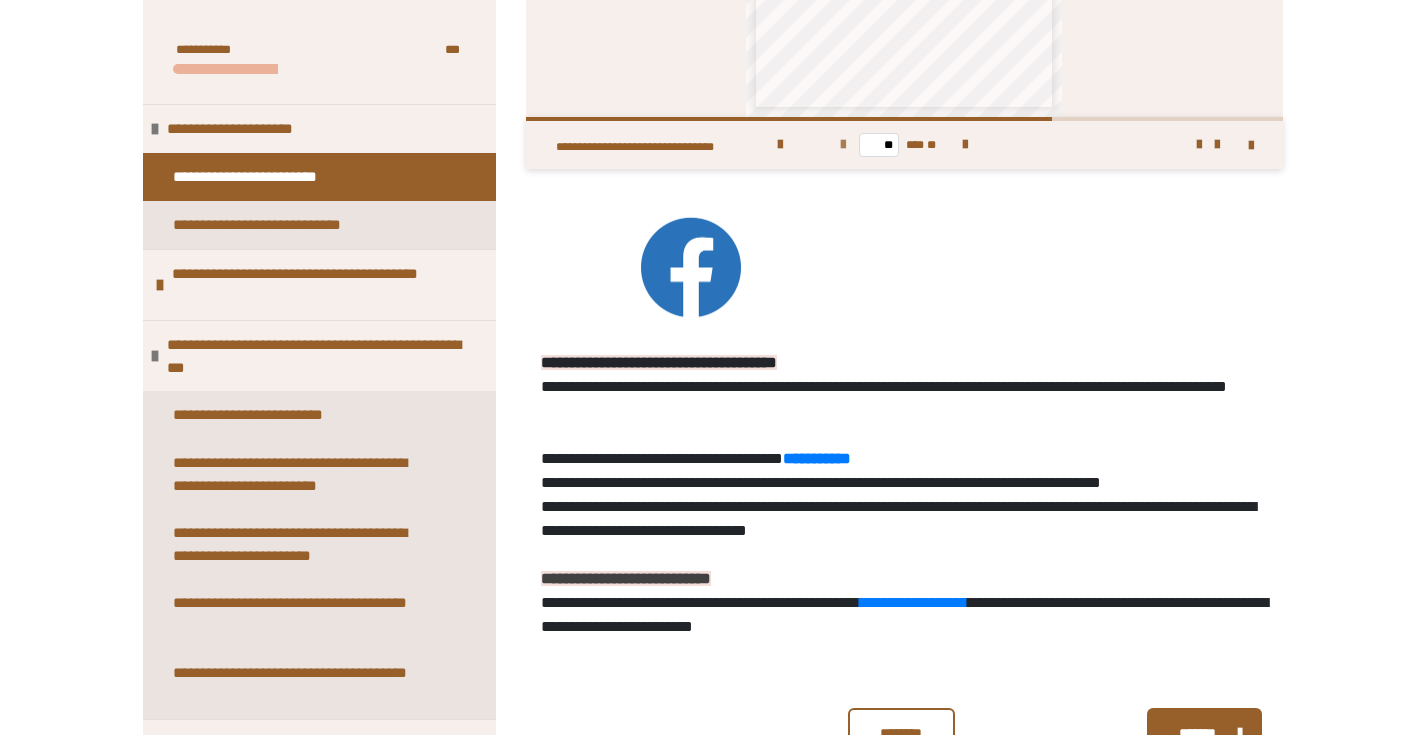 click at bounding box center [843, 145] 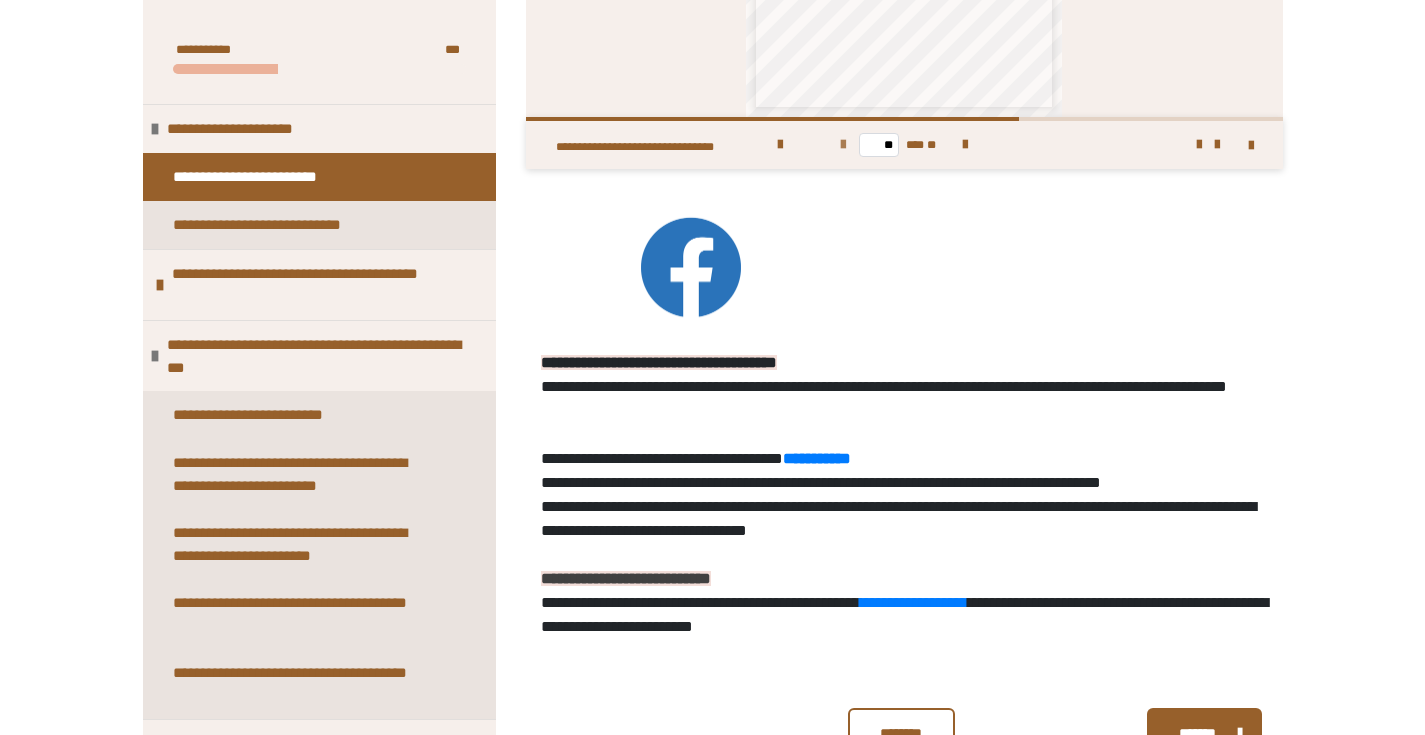 click at bounding box center [843, 145] 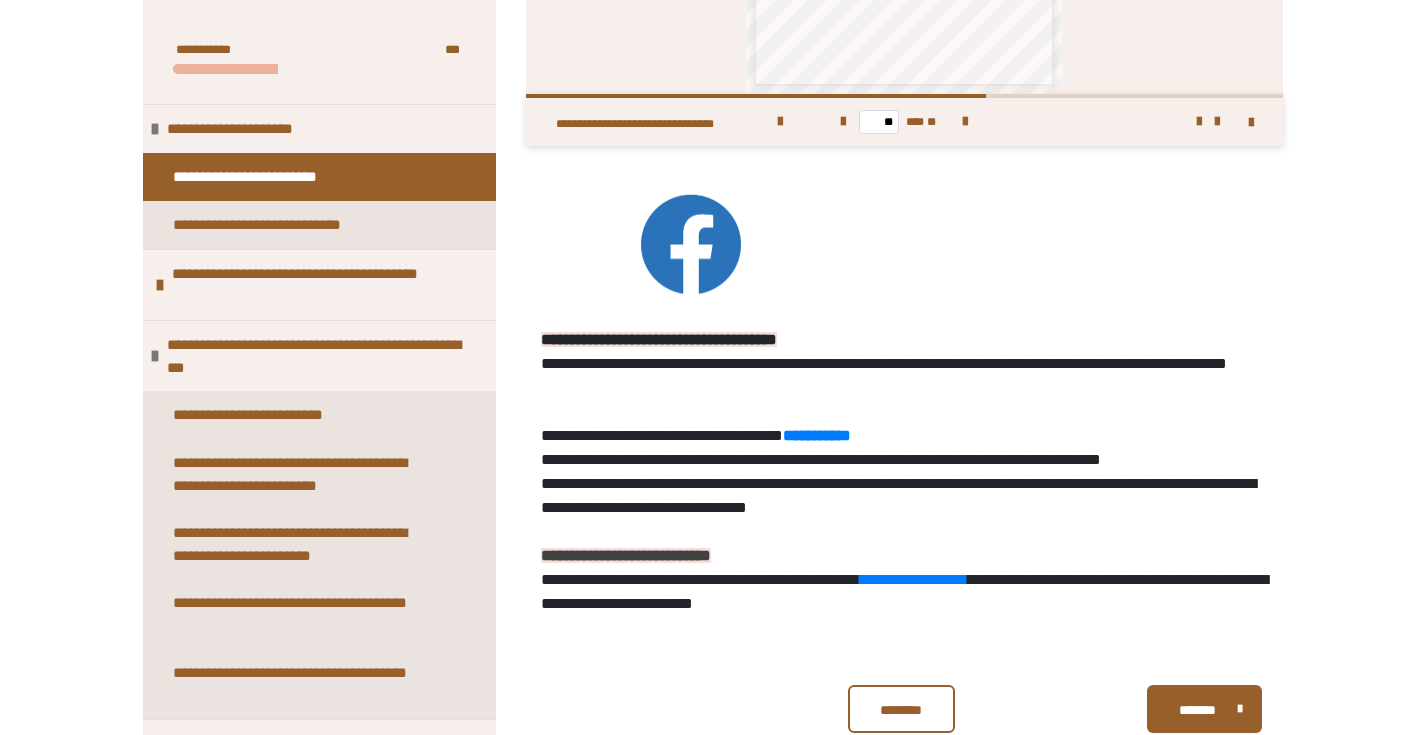 scroll, scrollTop: 3197, scrollLeft: 0, axis: vertical 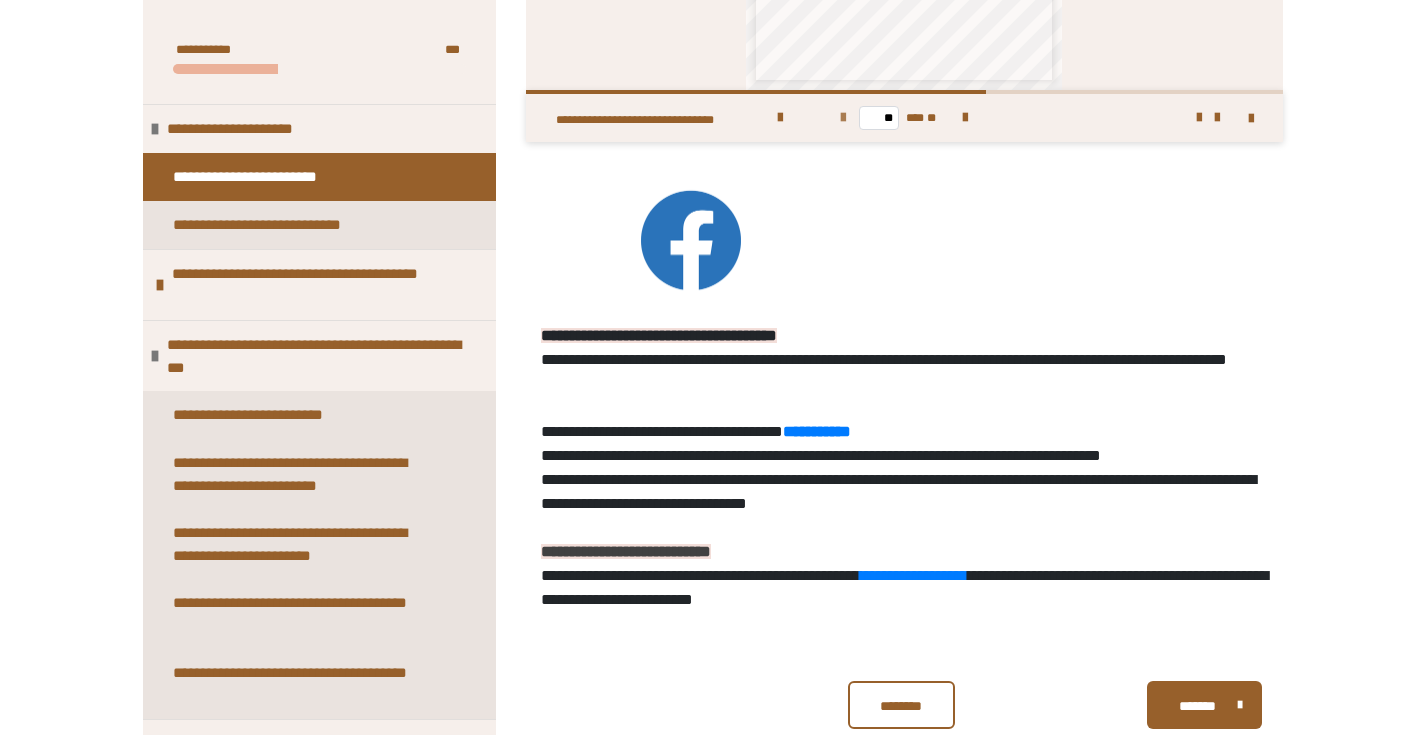 click at bounding box center [843, 118] 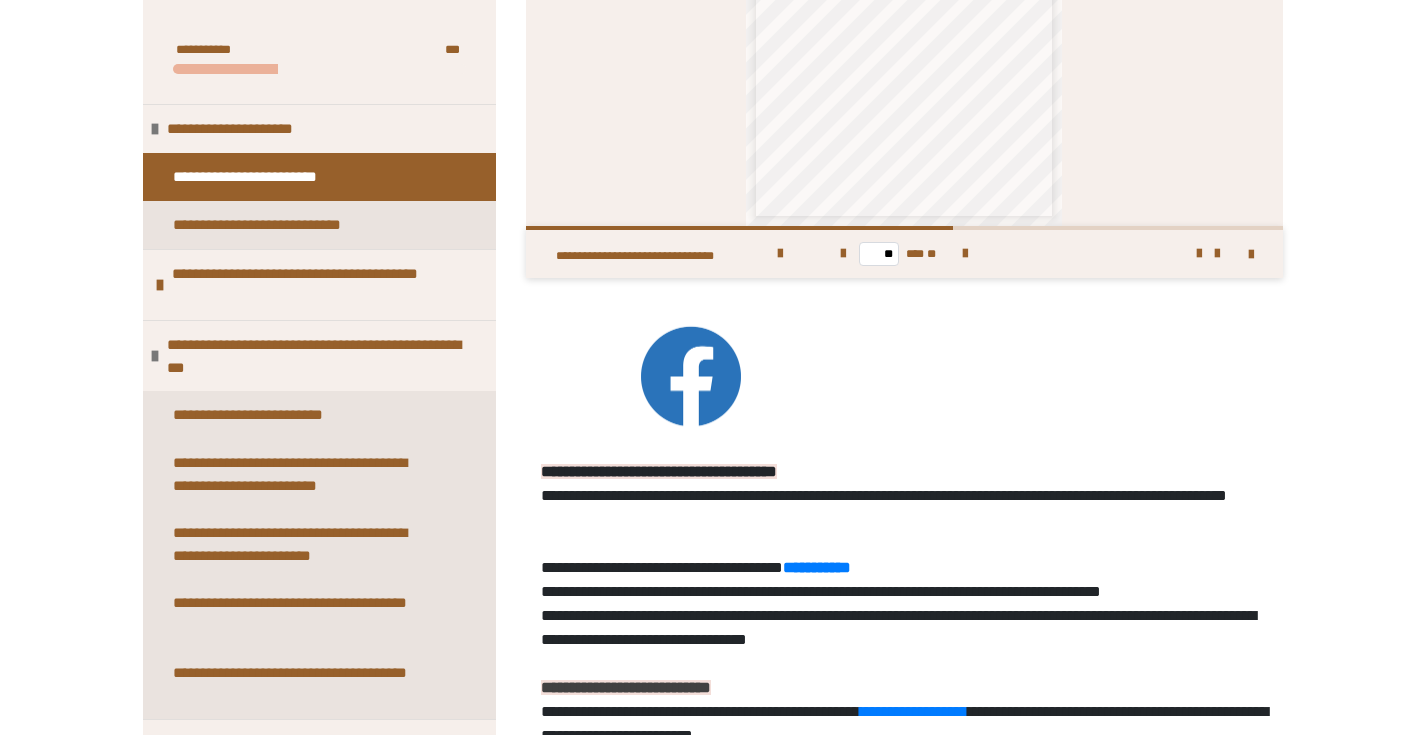 scroll, scrollTop: 2958, scrollLeft: 0, axis: vertical 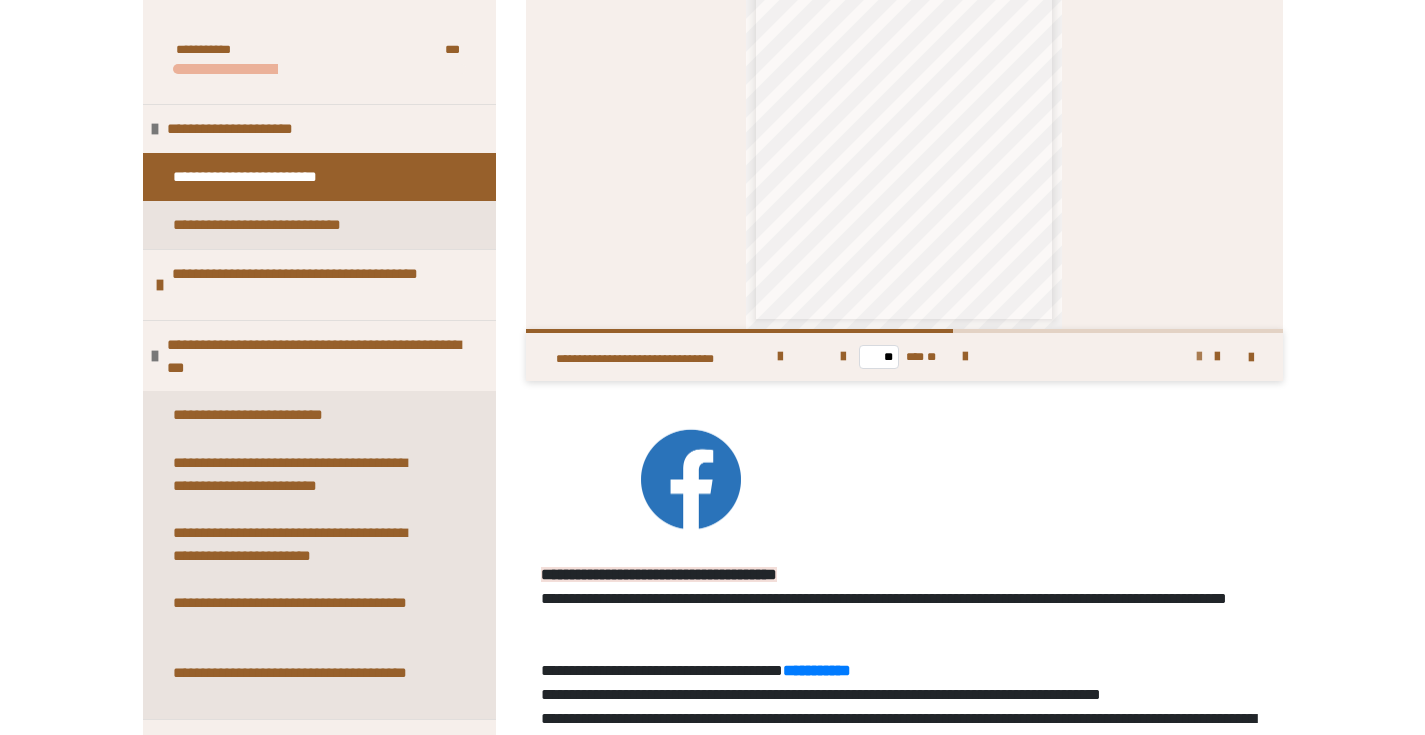 click at bounding box center [1199, 357] 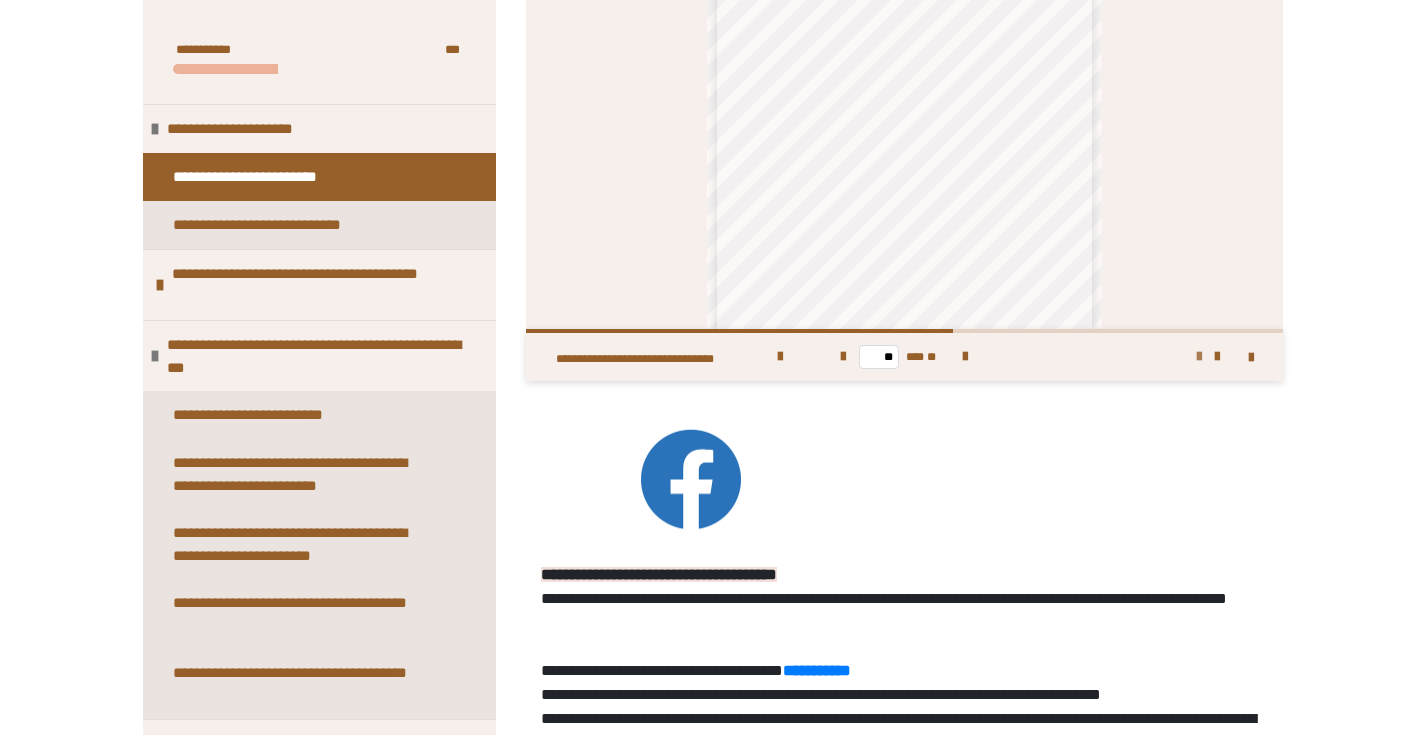 click at bounding box center (1199, 357) 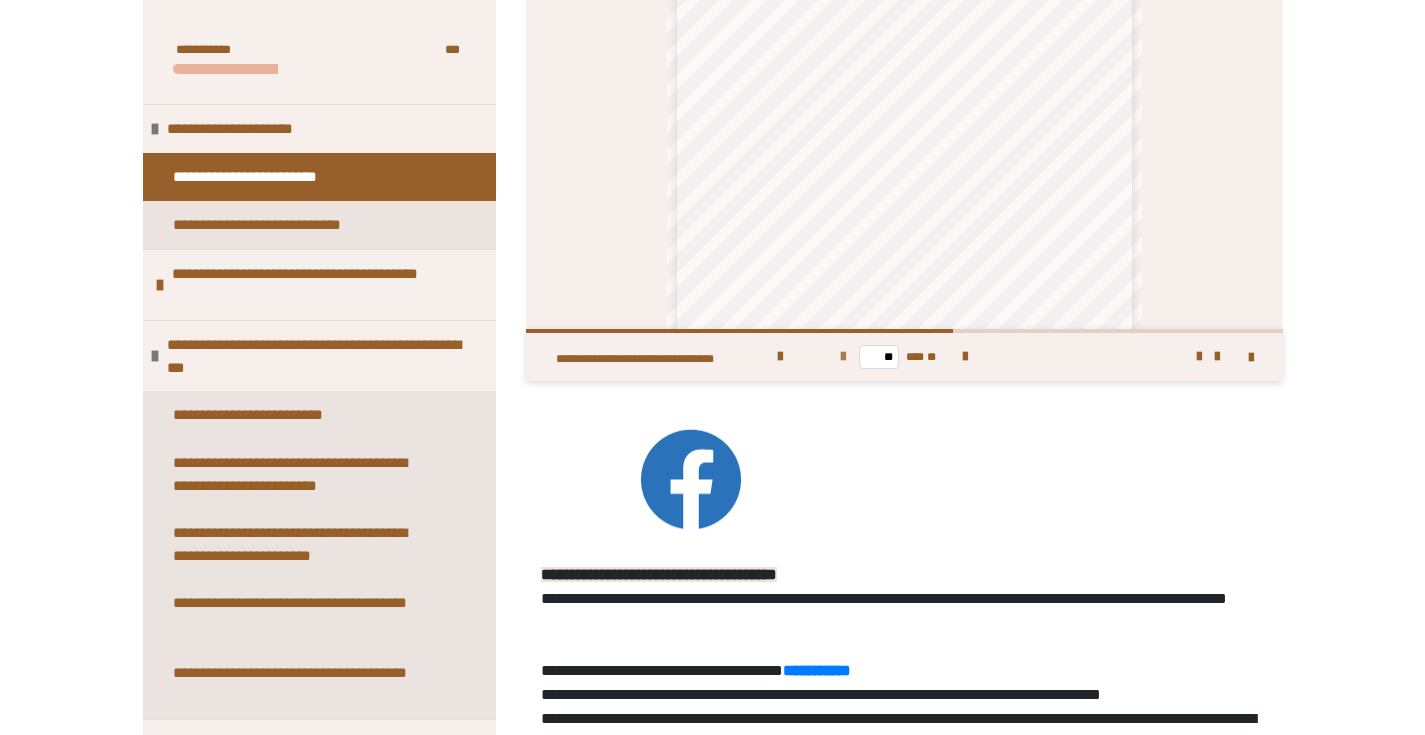 click at bounding box center [843, 357] 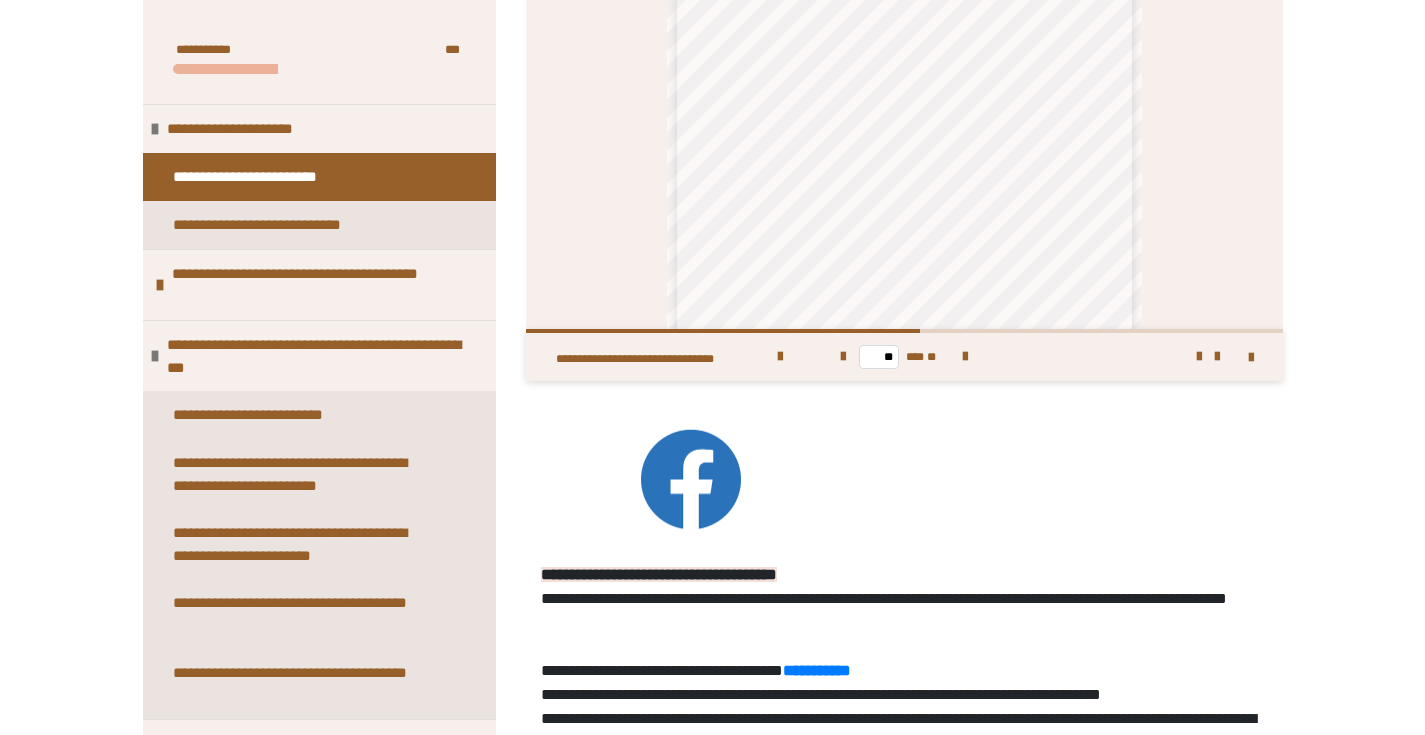 scroll, scrollTop: 29, scrollLeft: 0, axis: vertical 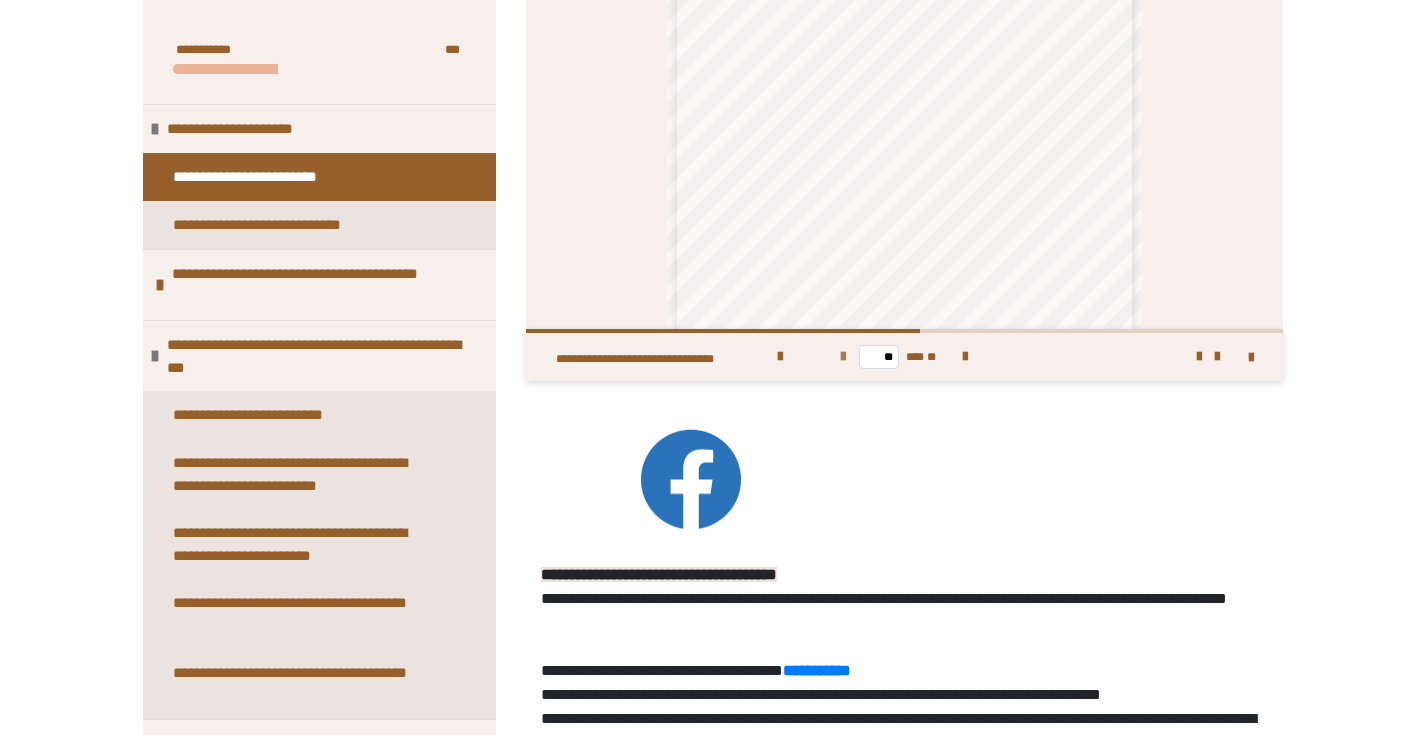 click at bounding box center [843, 357] 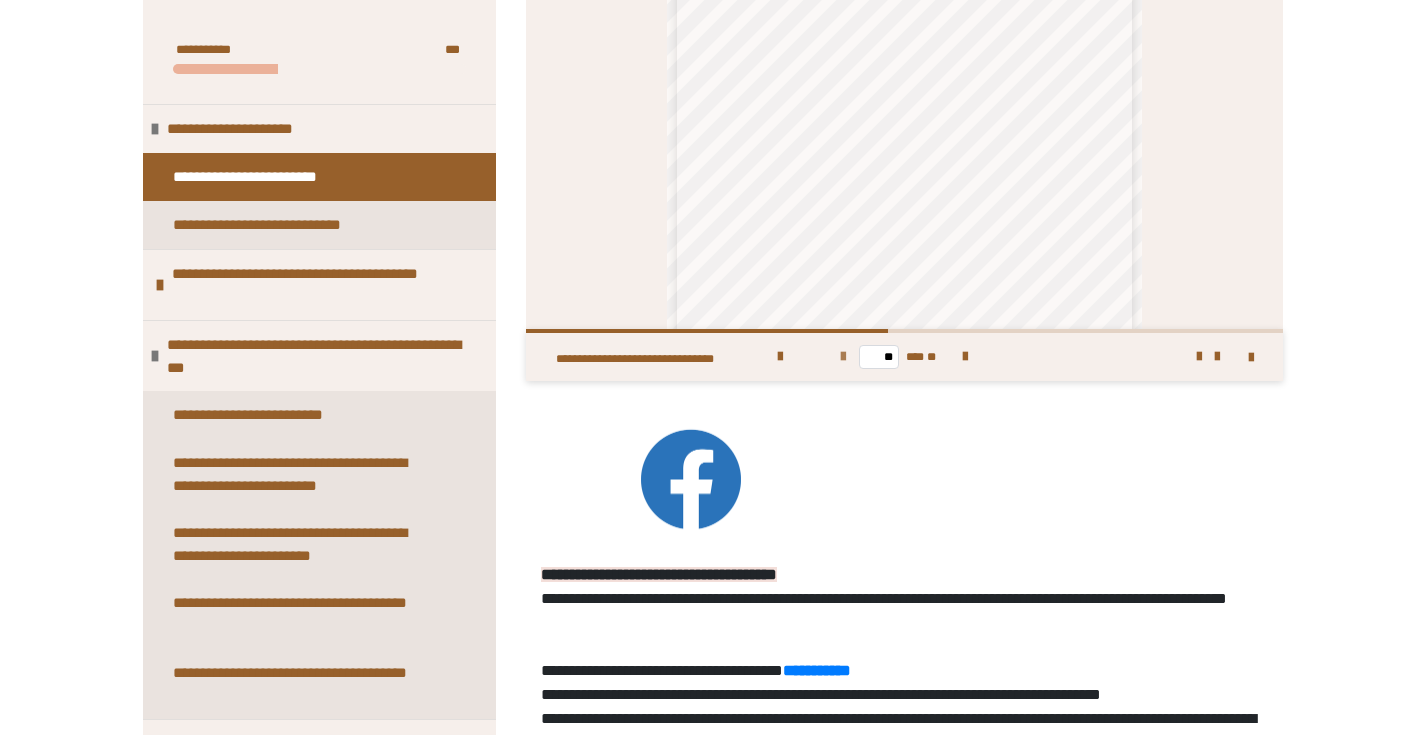 scroll, scrollTop: 0, scrollLeft: 0, axis: both 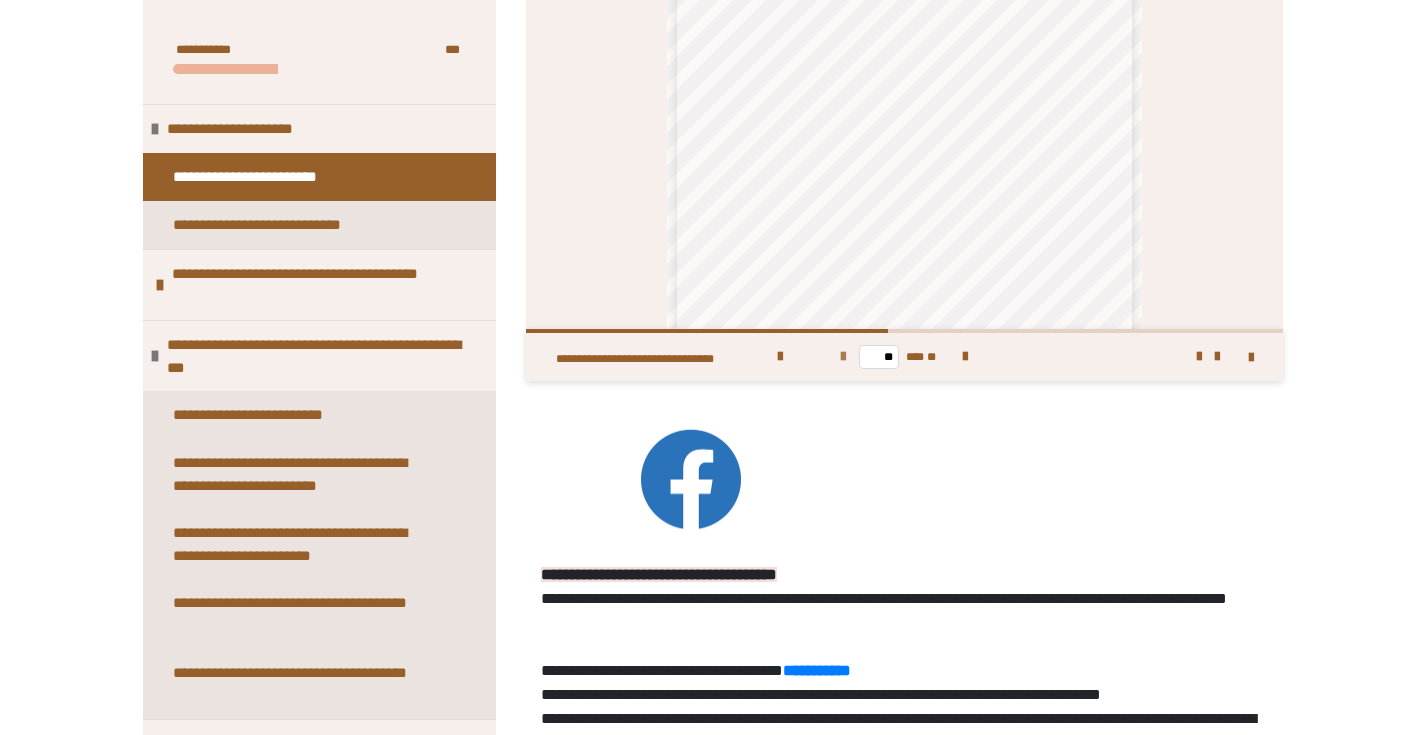 click at bounding box center (843, 357) 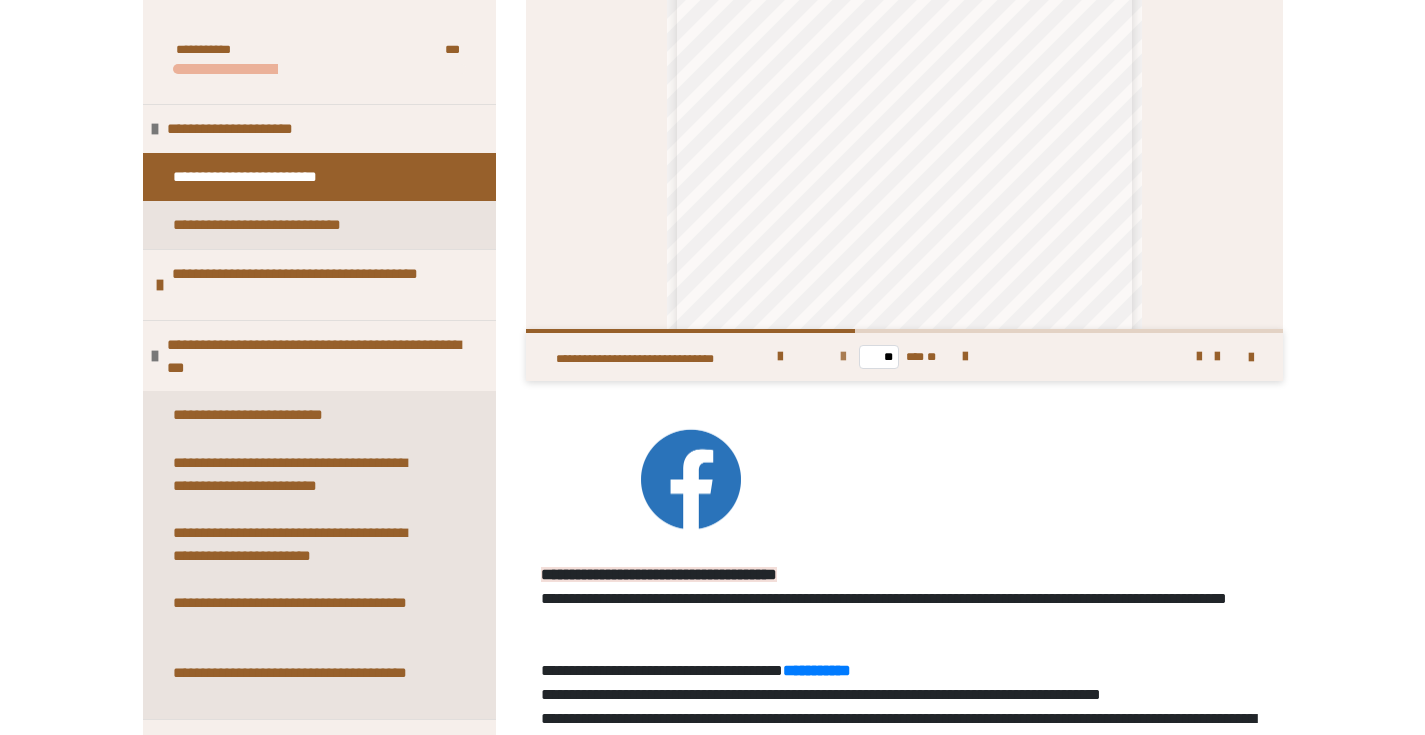click at bounding box center (843, 357) 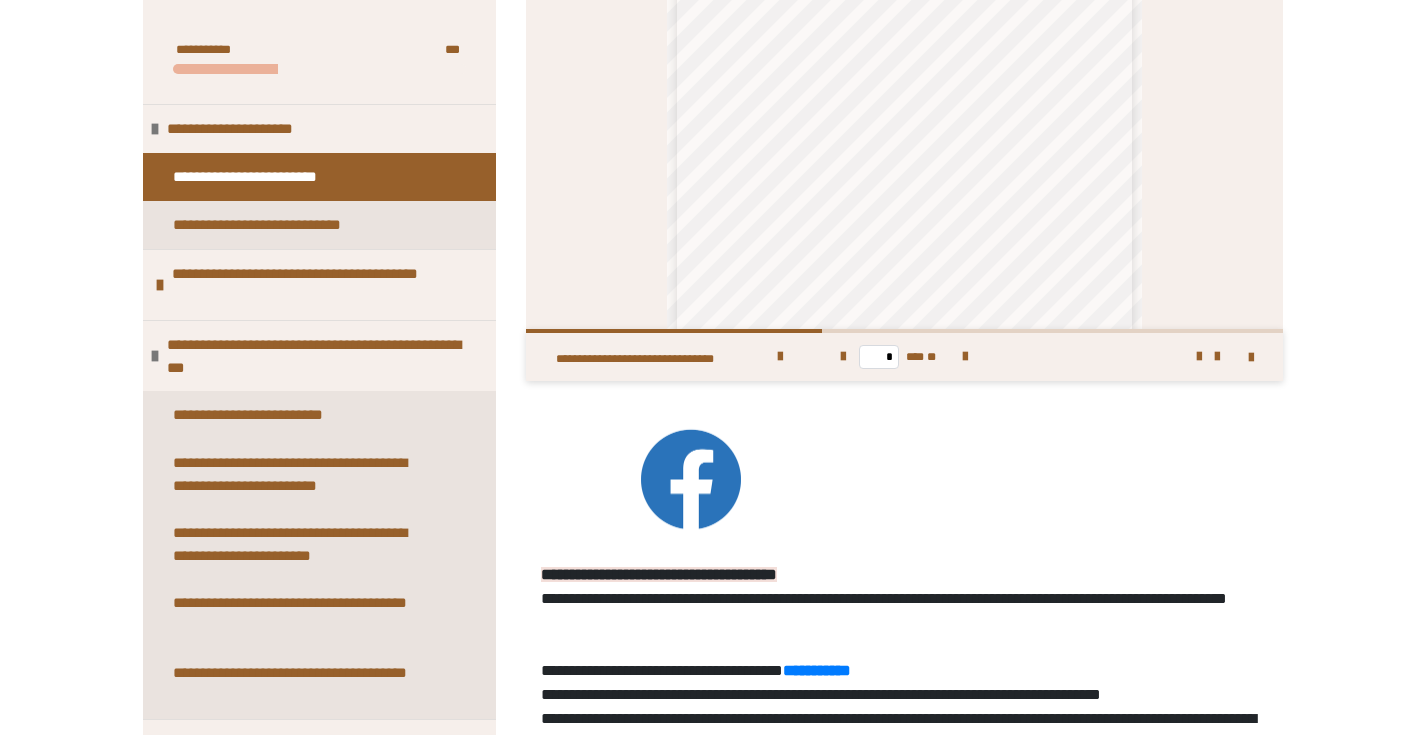 scroll, scrollTop: 157, scrollLeft: 0, axis: vertical 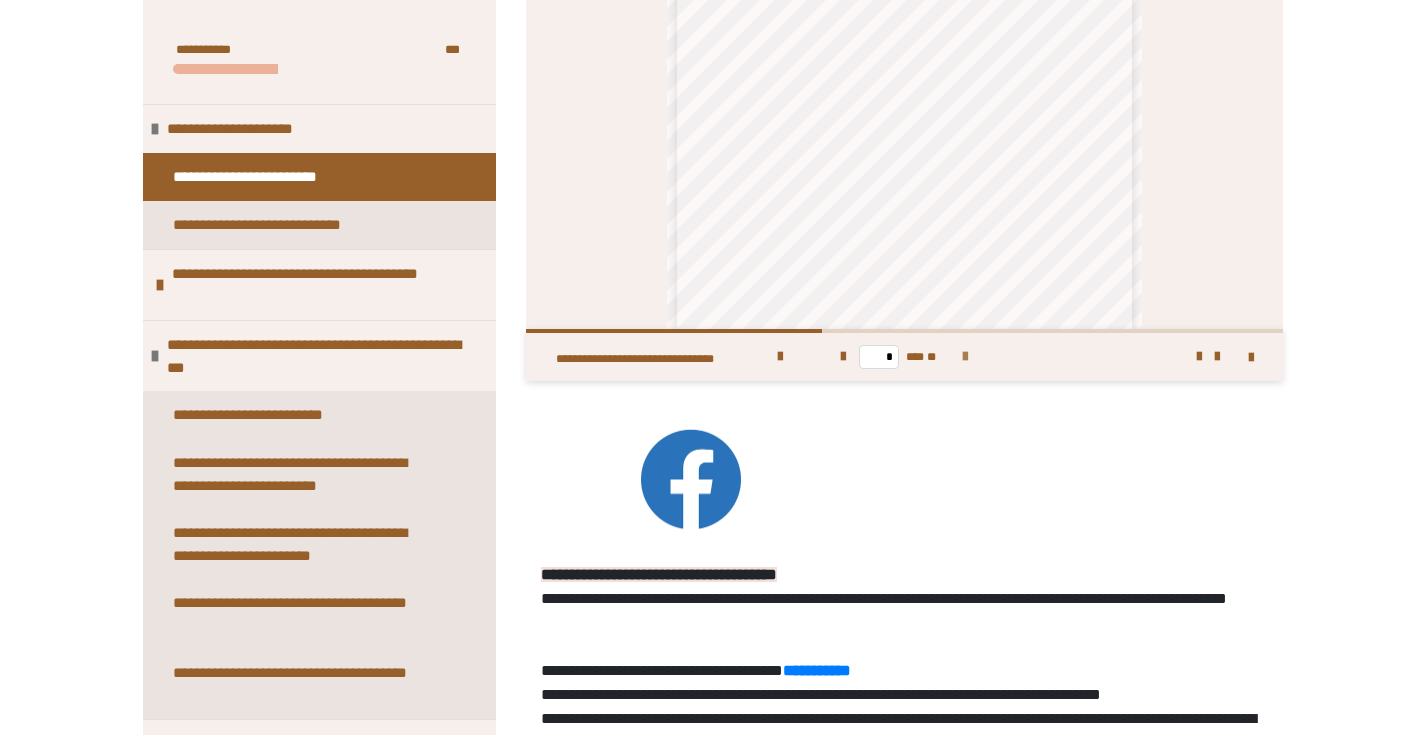 click at bounding box center (965, 357) 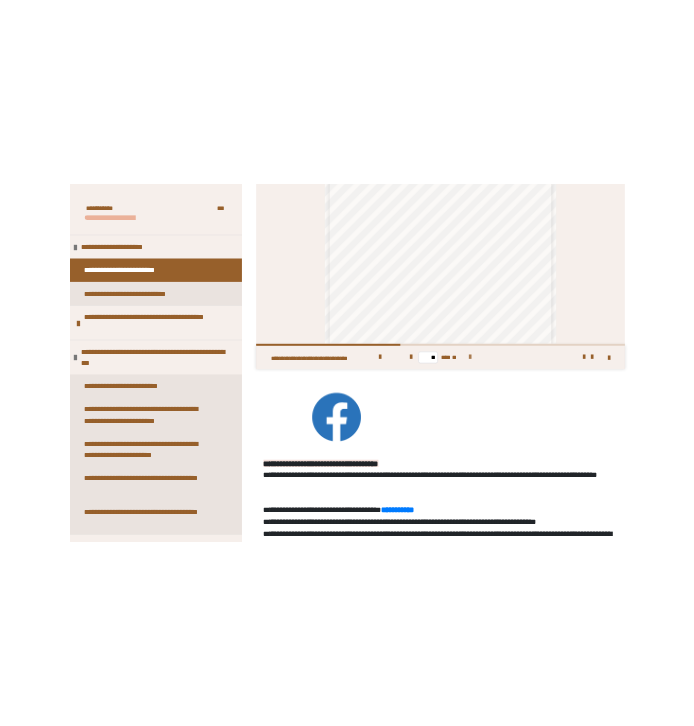 scroll, scrollTop: 0, scrollLeft: 0, axis: both 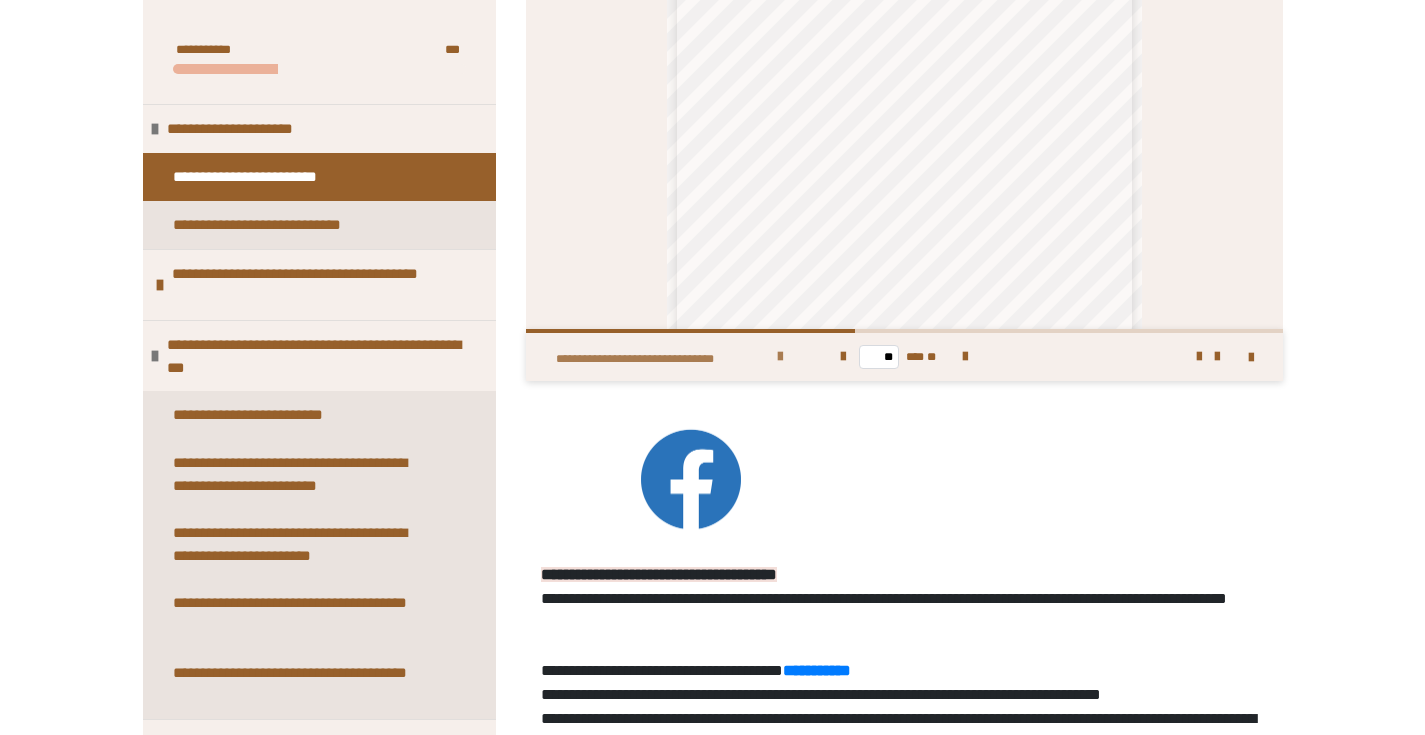 click at bounding box center (780, 357) 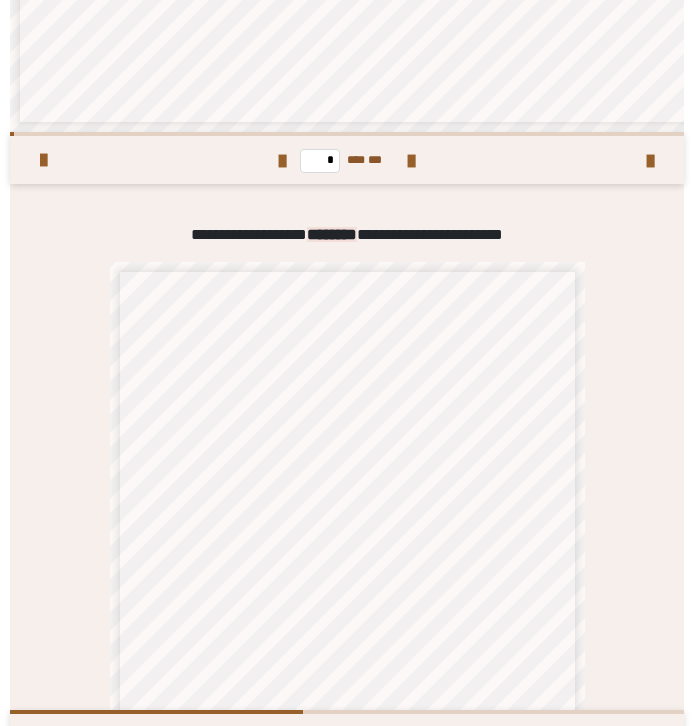 scroll, scrollTop: 2615, scrollLeft: 0, axis: vertical 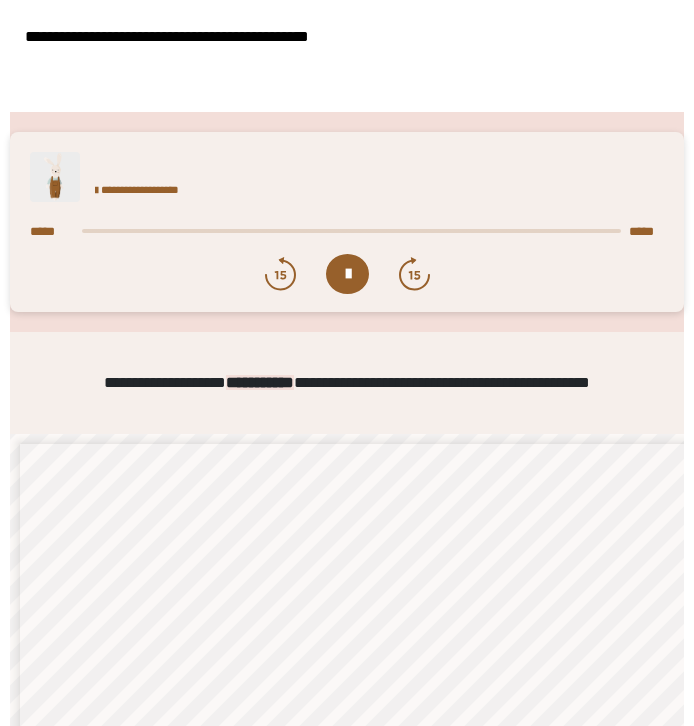 click at bounding box center (347, 274) 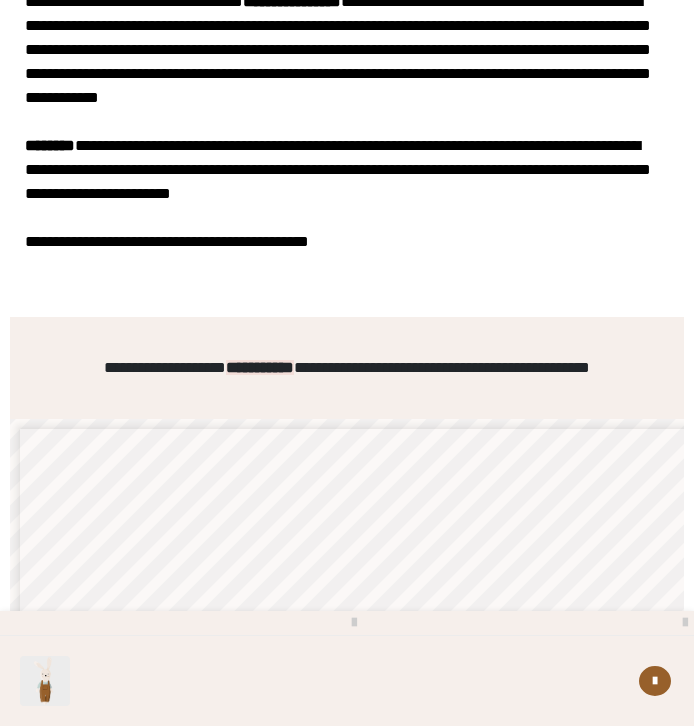 scroll, scrollTop: 2011, scrollLeft: 0, axis: vertical 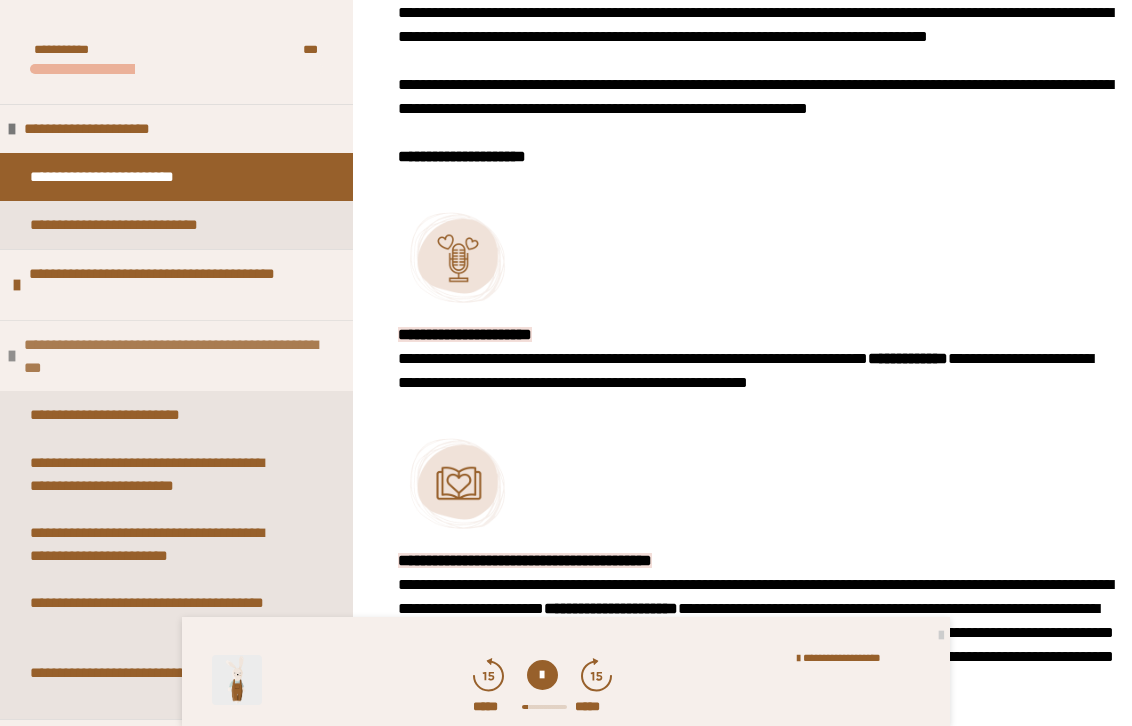 click on "**********" at bounding box center (173, 356) 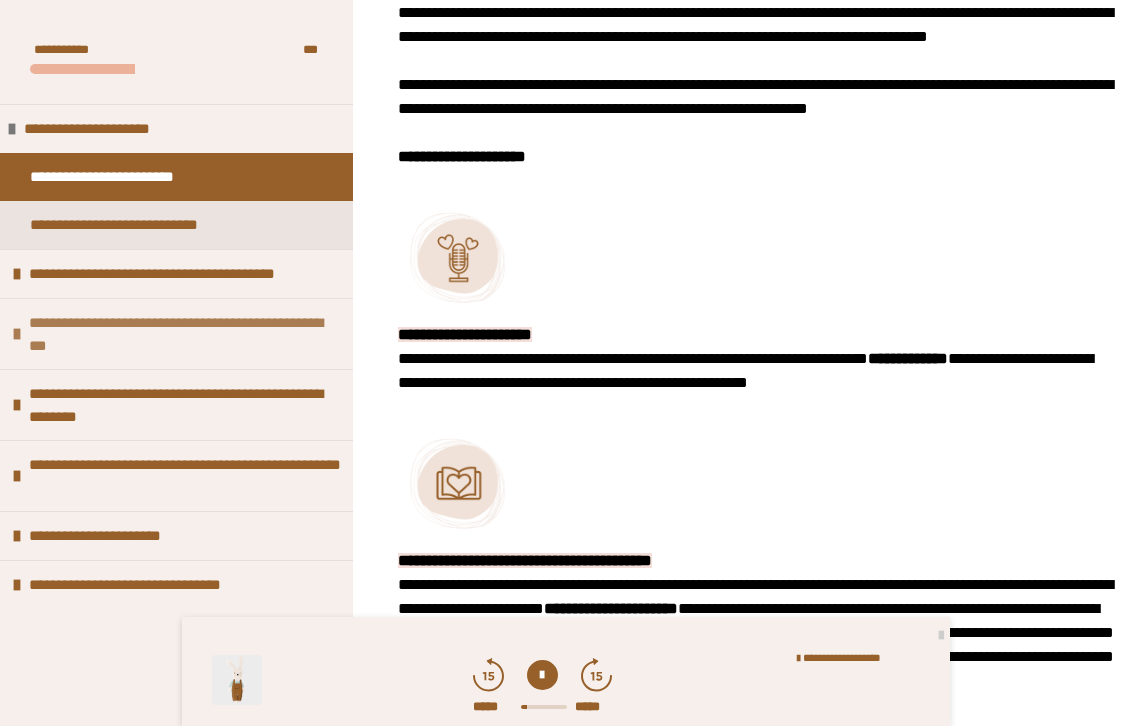 click on "**********" at bounding box center (186, 334) 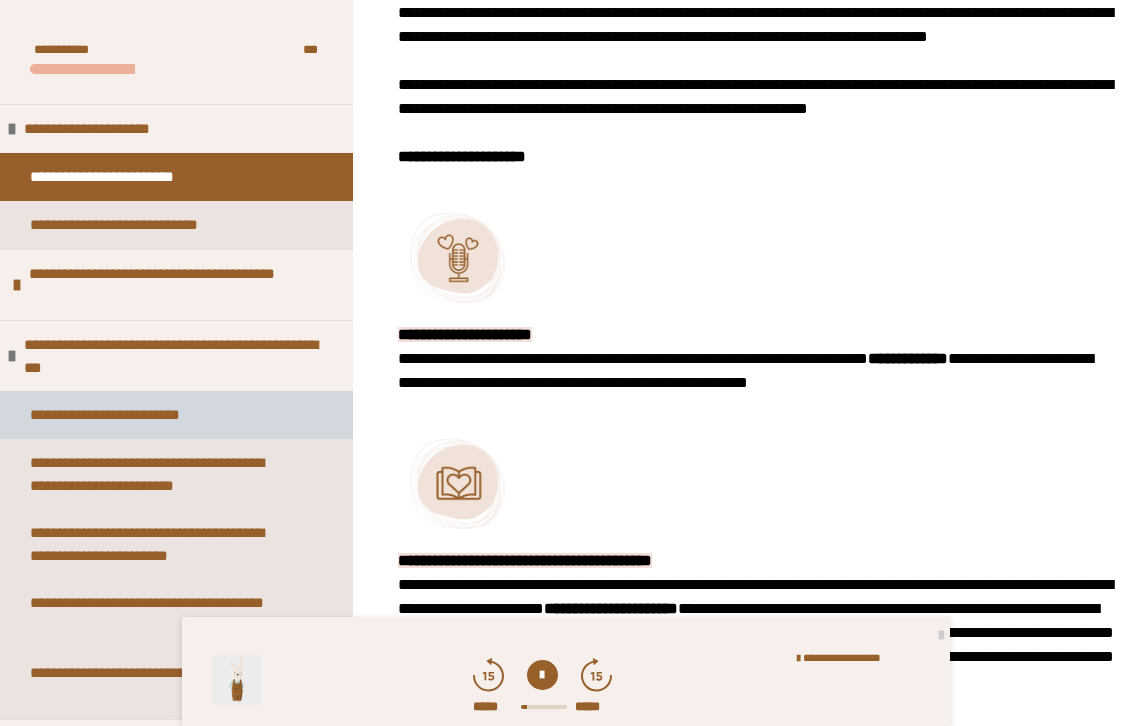 click on "**********" at bounding box center [125, 415] 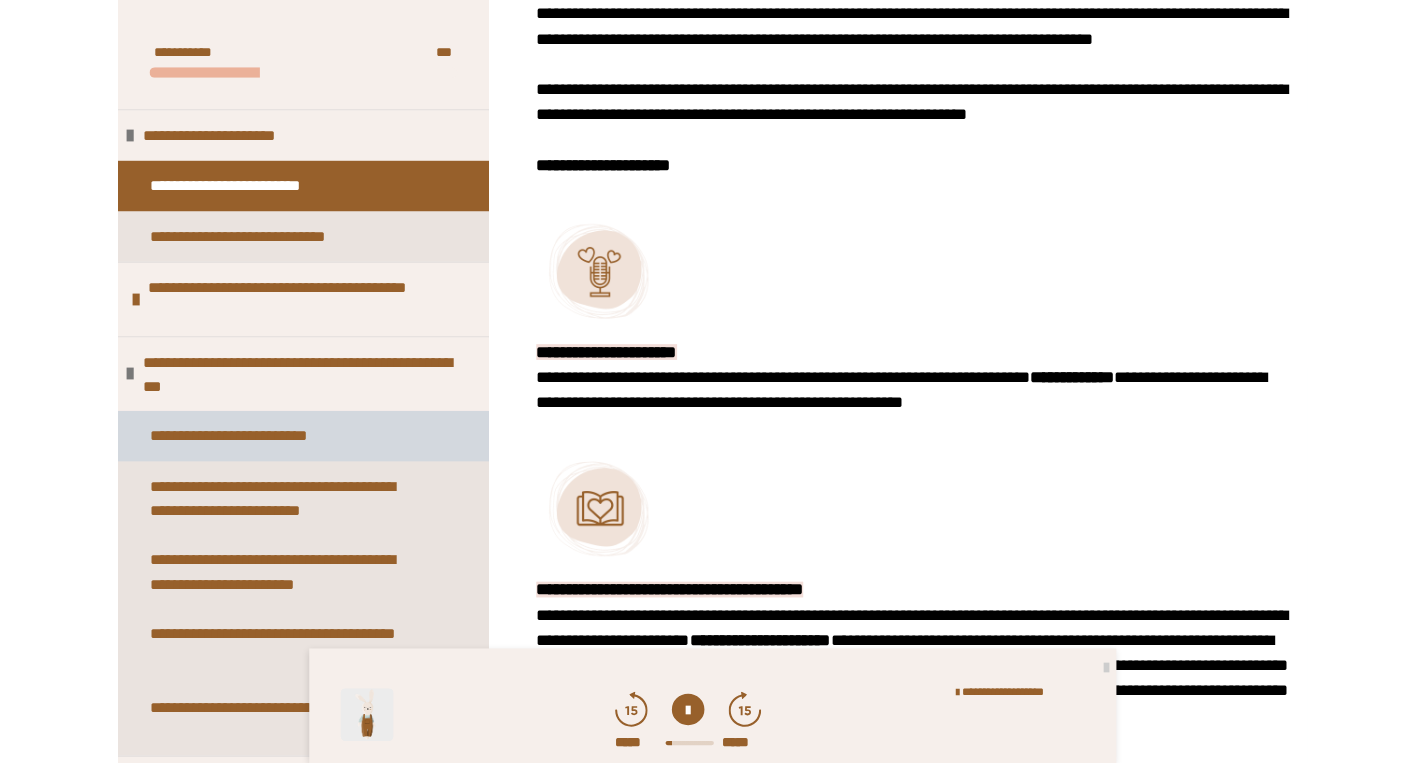 scroll, scrollTop: 342, scrollLeft: 0, axis: vertical 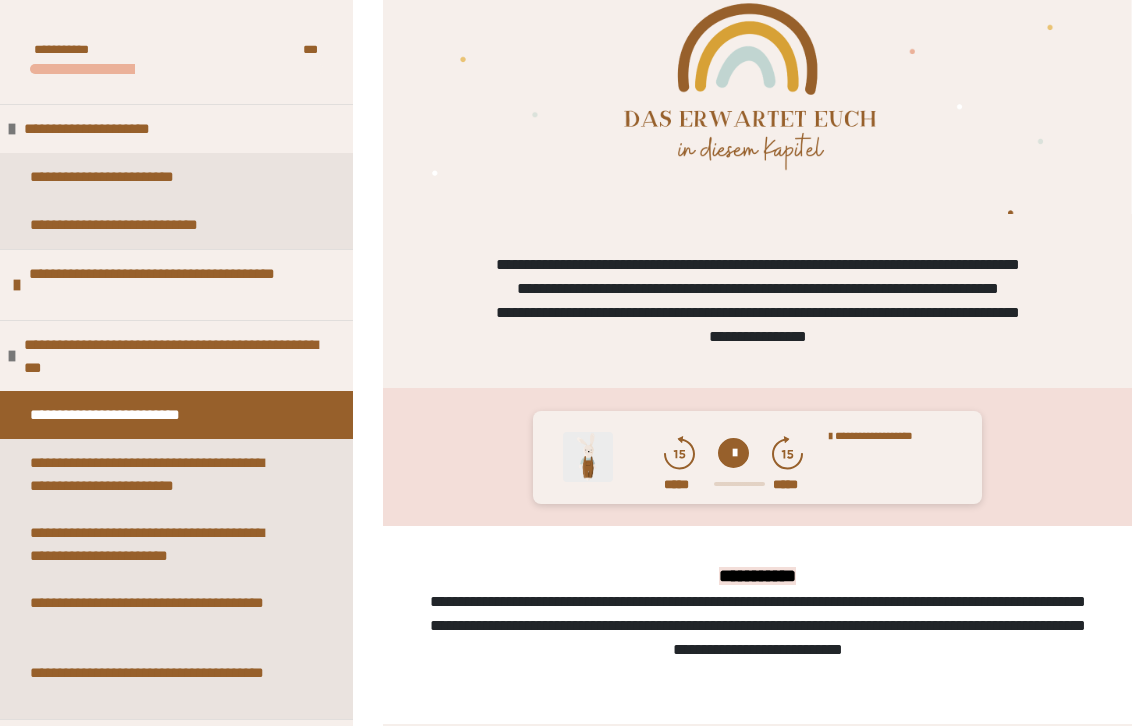 click at bounding box center [733, 453] 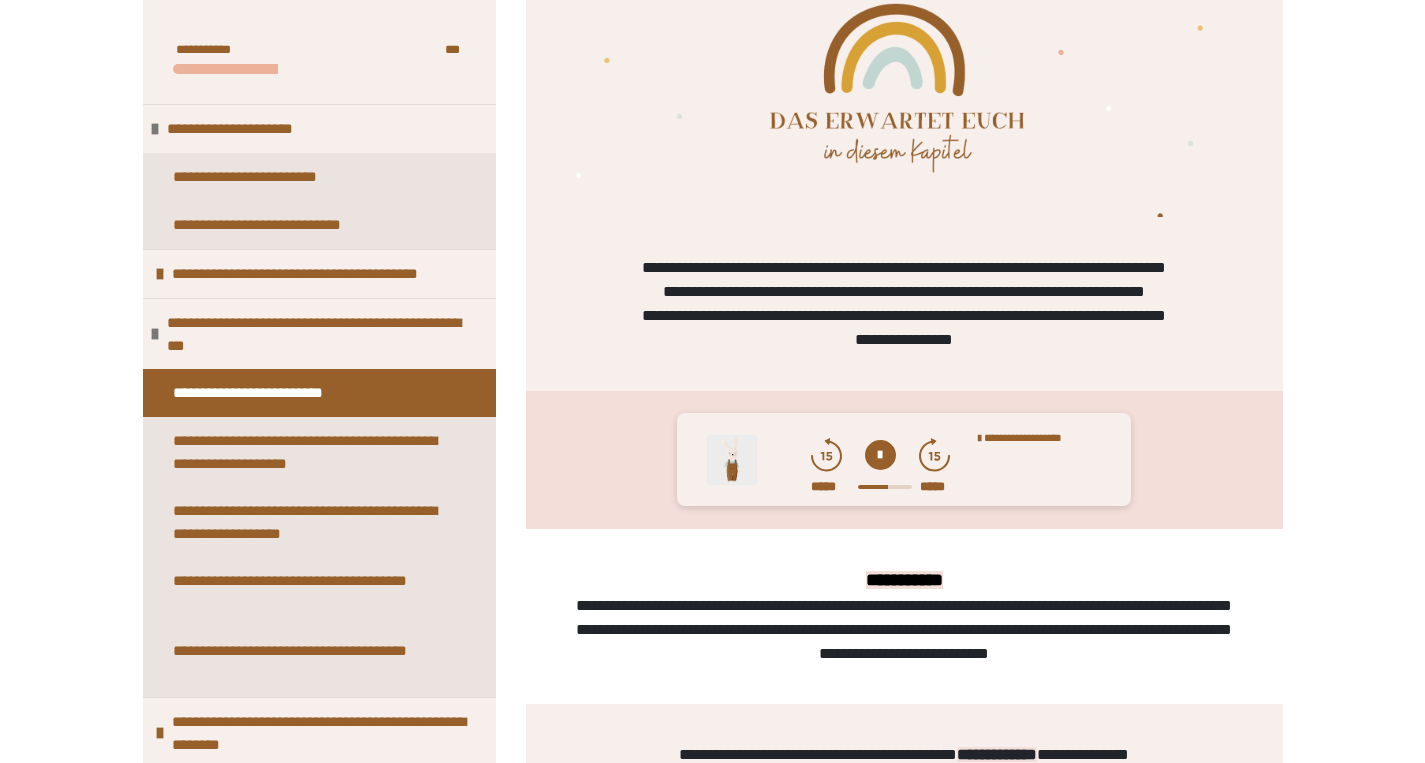 scroll, scrollTop: 770, scrollLeft: 0, axis: vertical 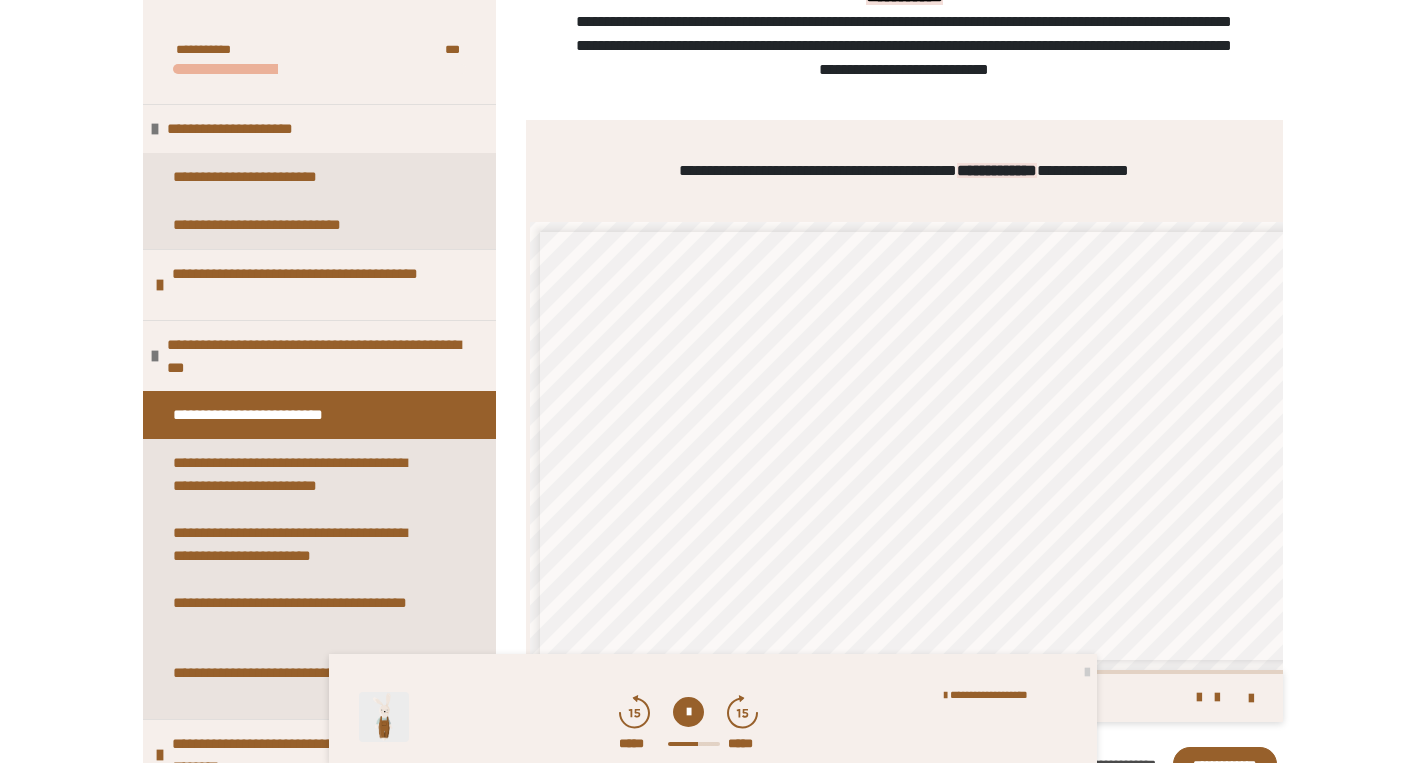 click at bounding box center [688, 712] 